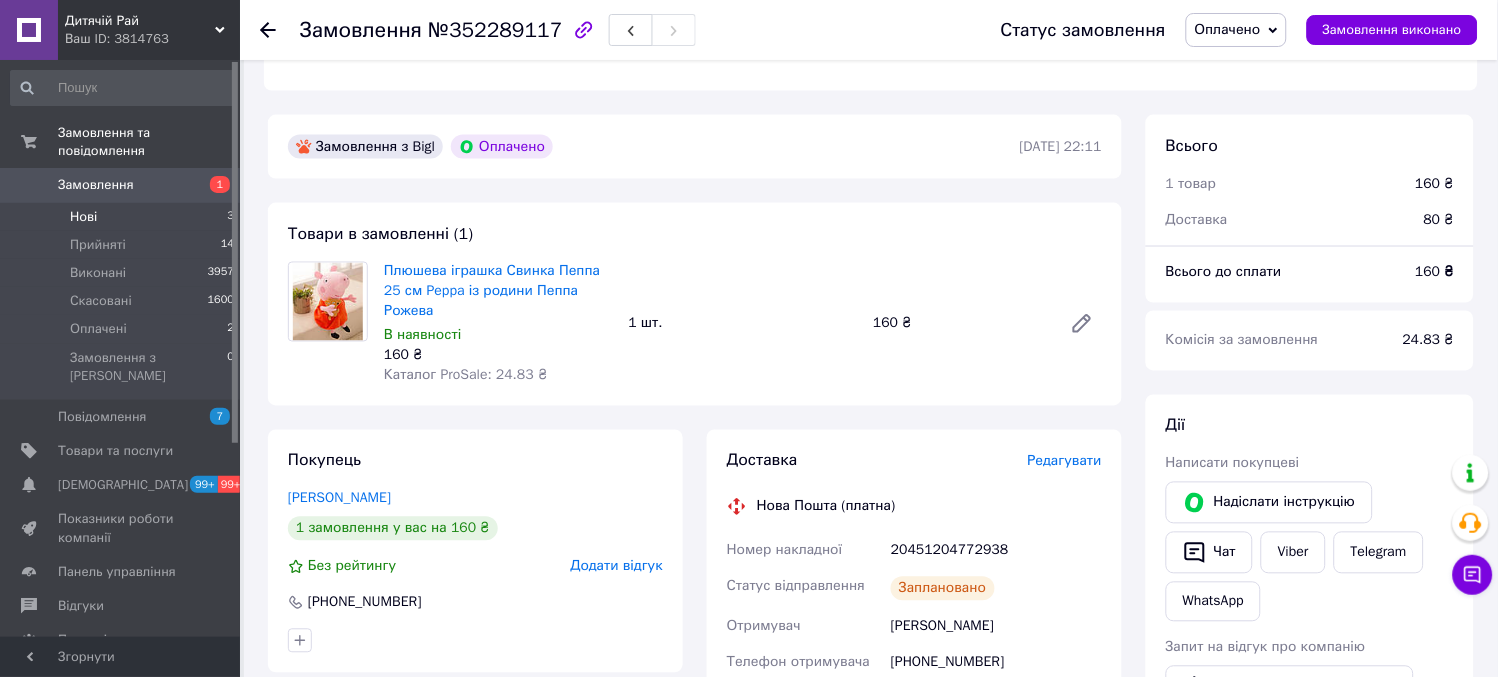 scroll, scrollTop: 568, scrollLeft: 0, axis: vertical 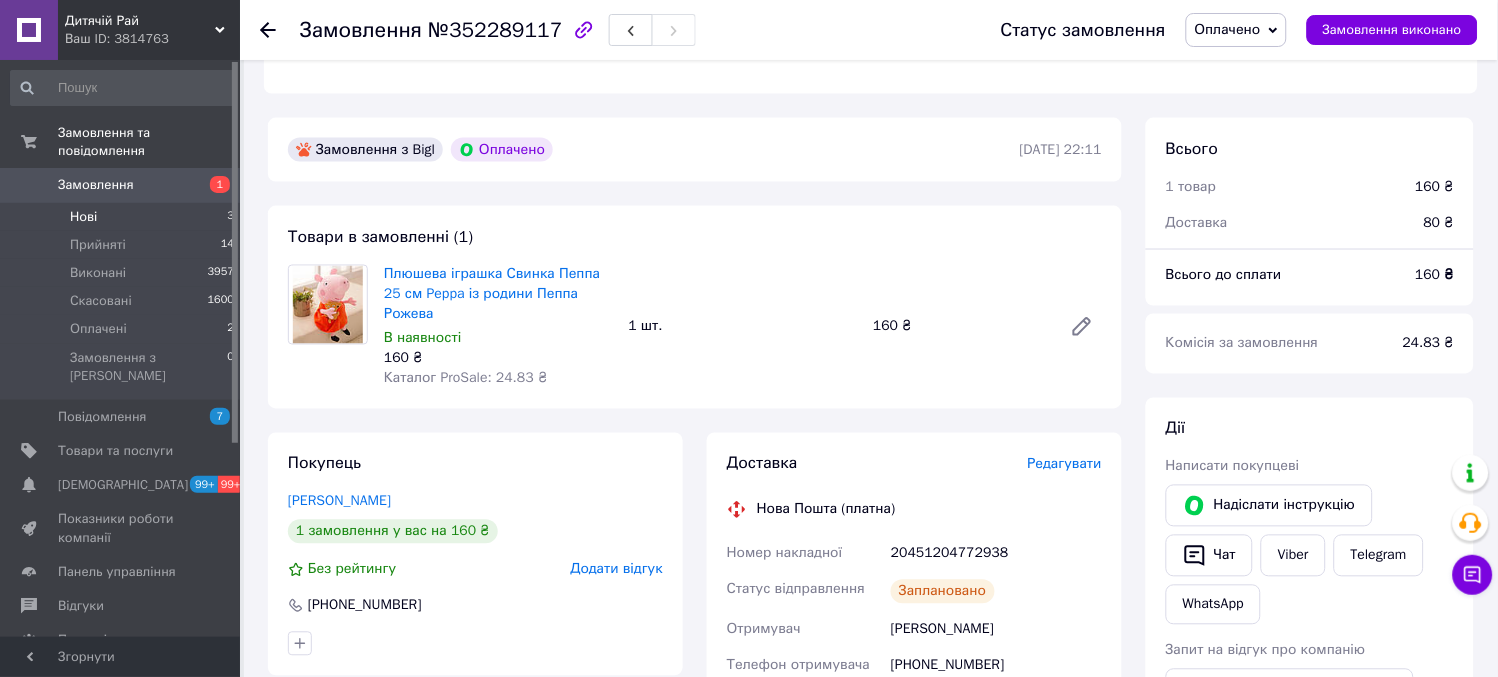click on "Нові 3" at bounding box center [123, 217] 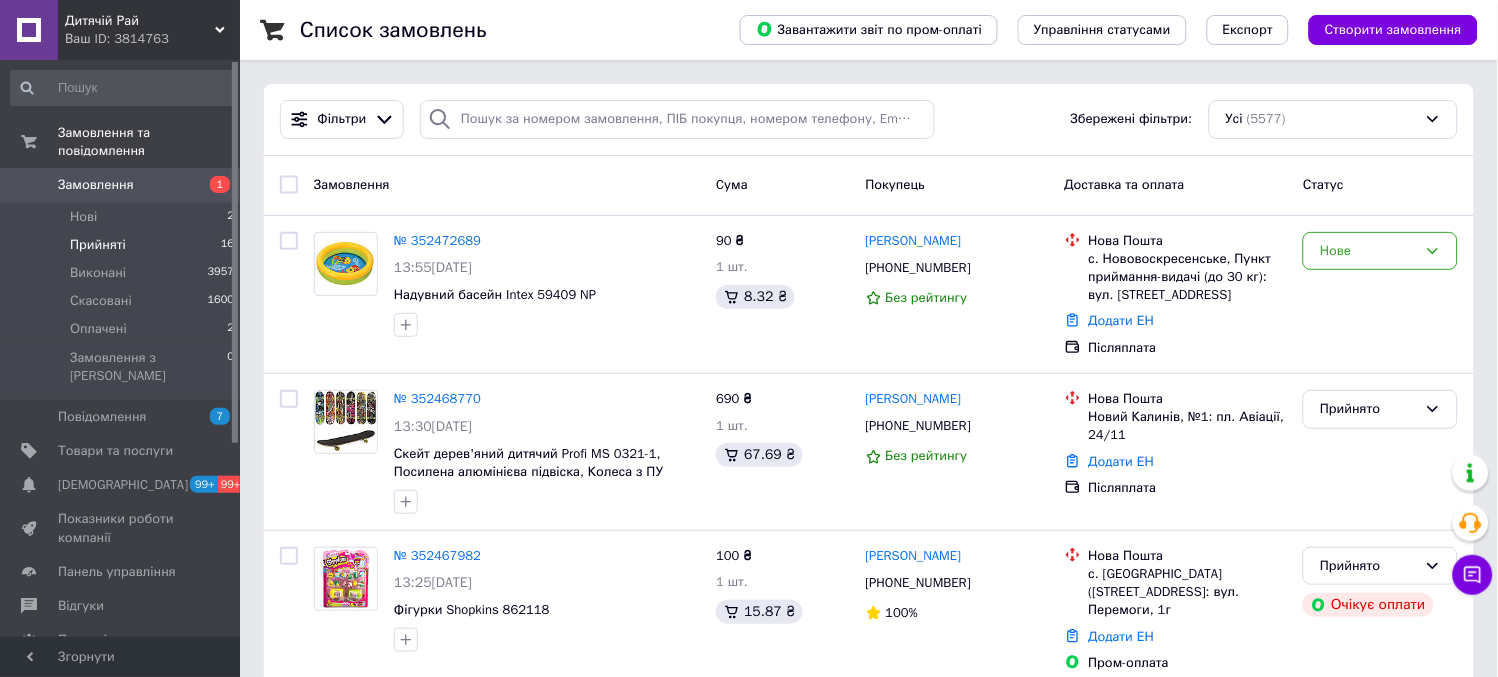 click on "Прийняті 16" at bounding box center [123, 245] 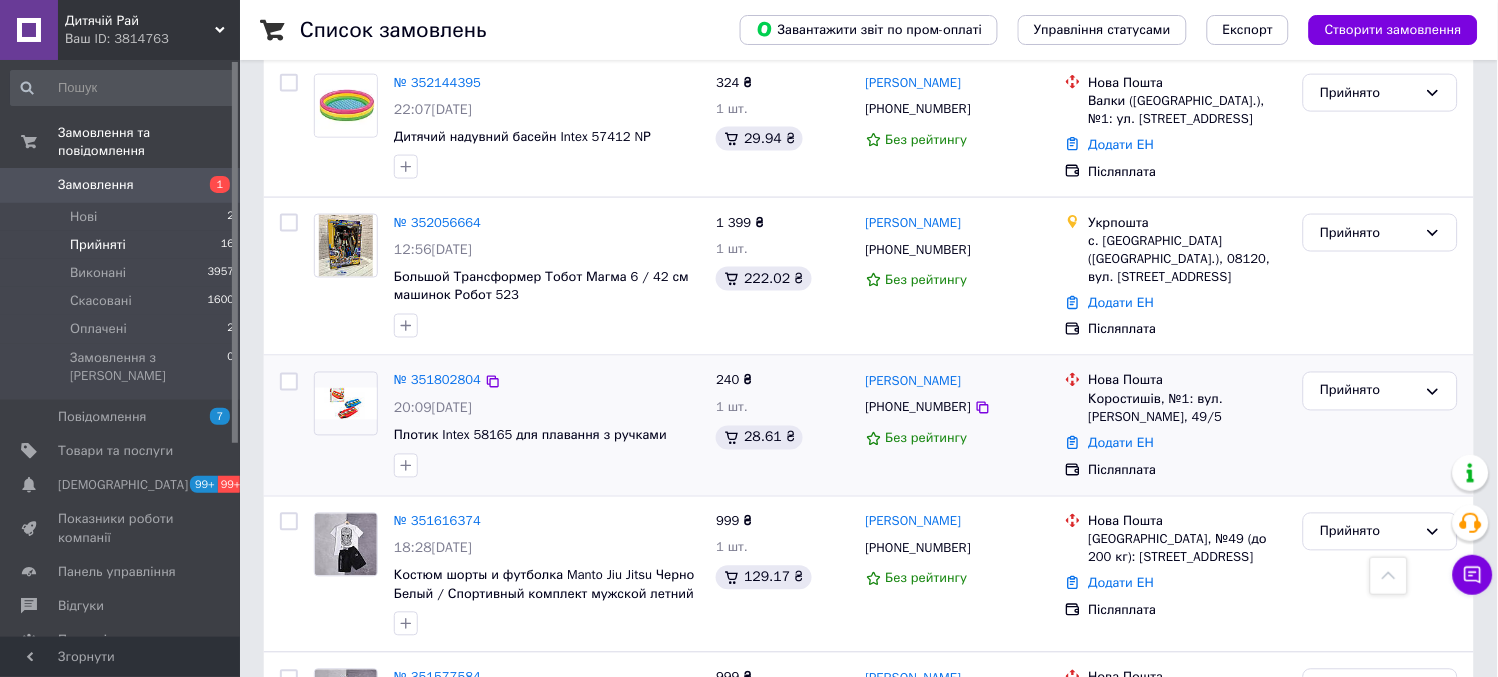 scroll, scrollTop: 2297, scrollLeft: 0, axis: vertical 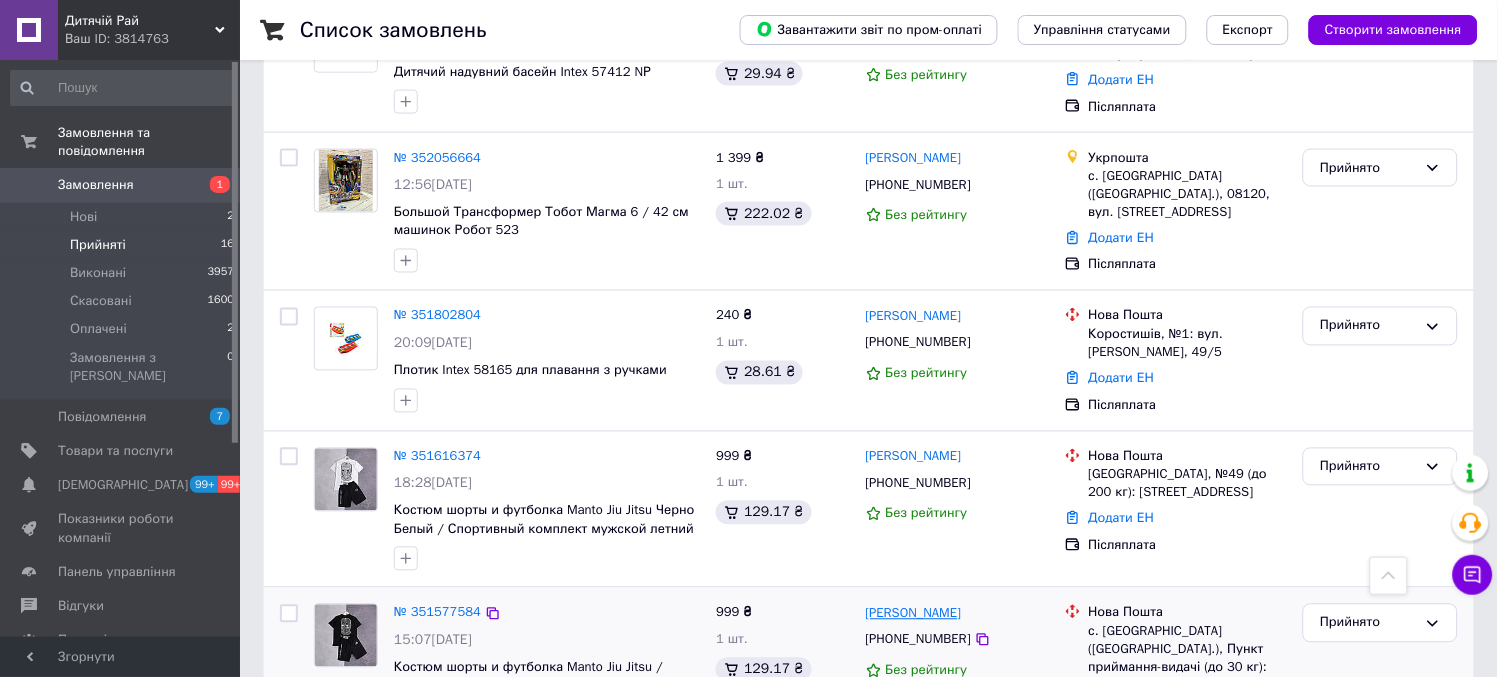 drag, startPoint x: 974, startPoint y: 518, endPoint x: 888, endPoint y: 514, distance: 86.09297 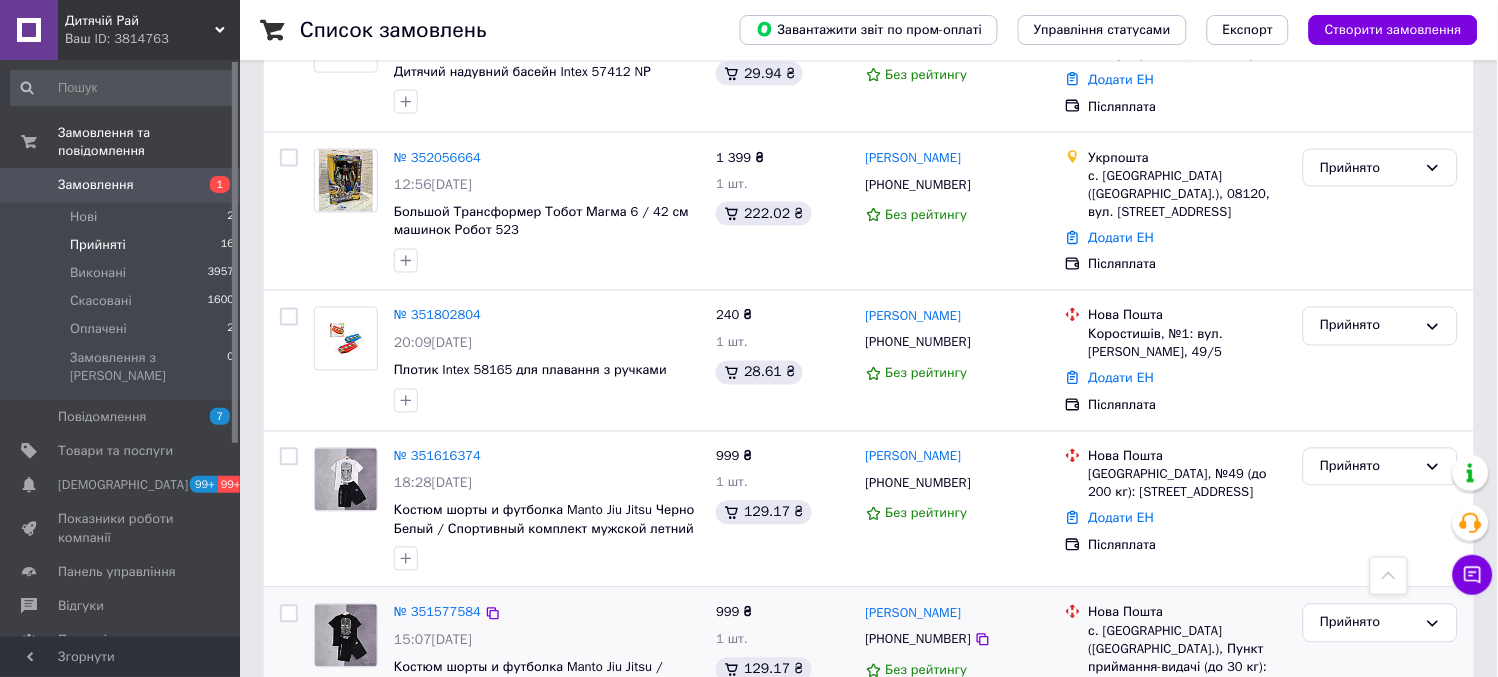 copy on "[PERSON_NAME]" 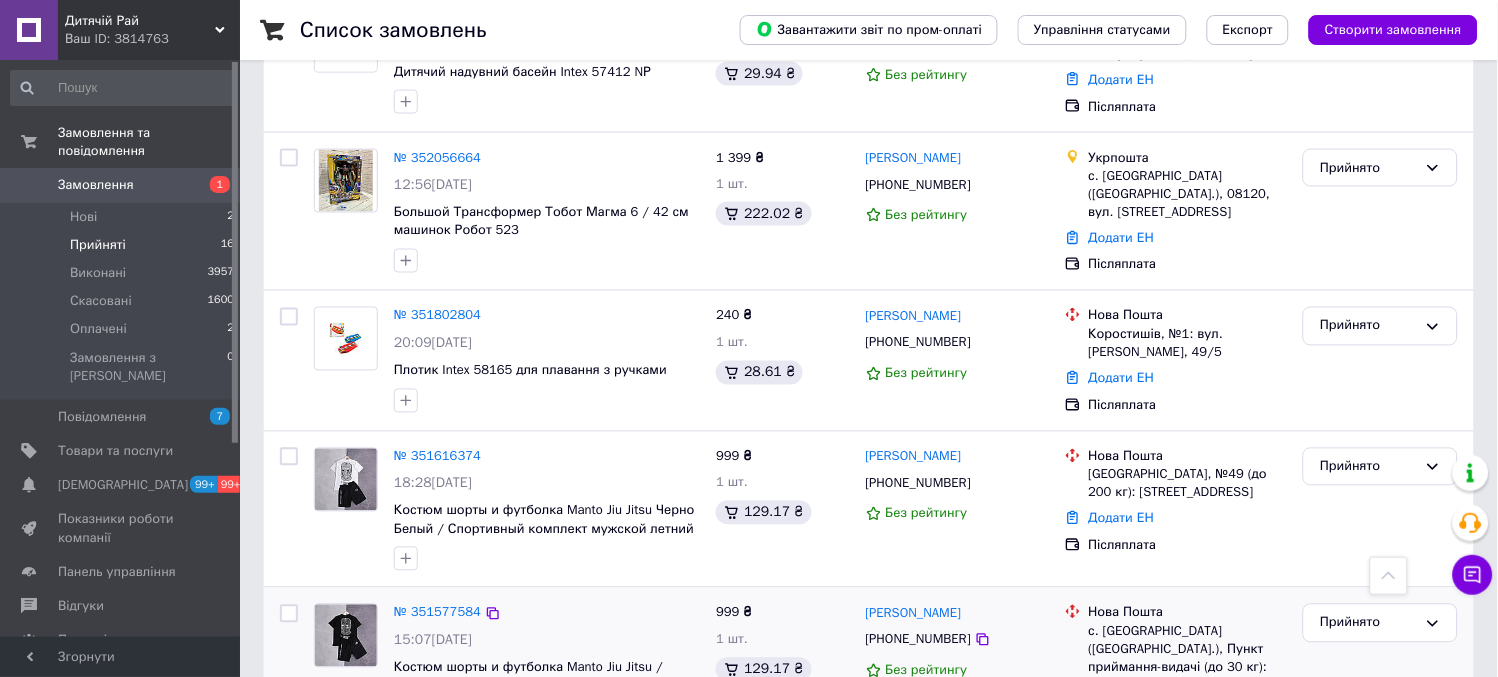 click on "[PERSON_NAME] [PHONE_NUMBER] Без рейтингу" at bounding box center [957, 676] 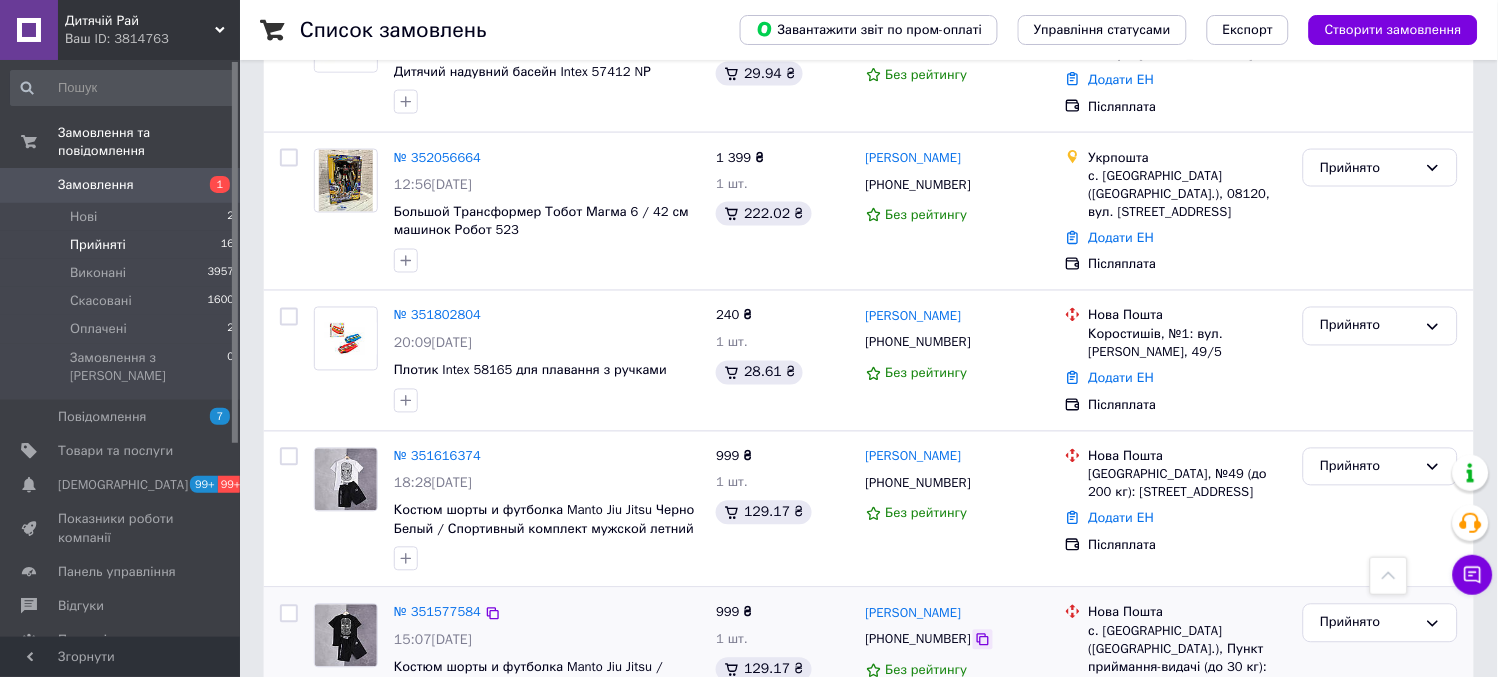 click 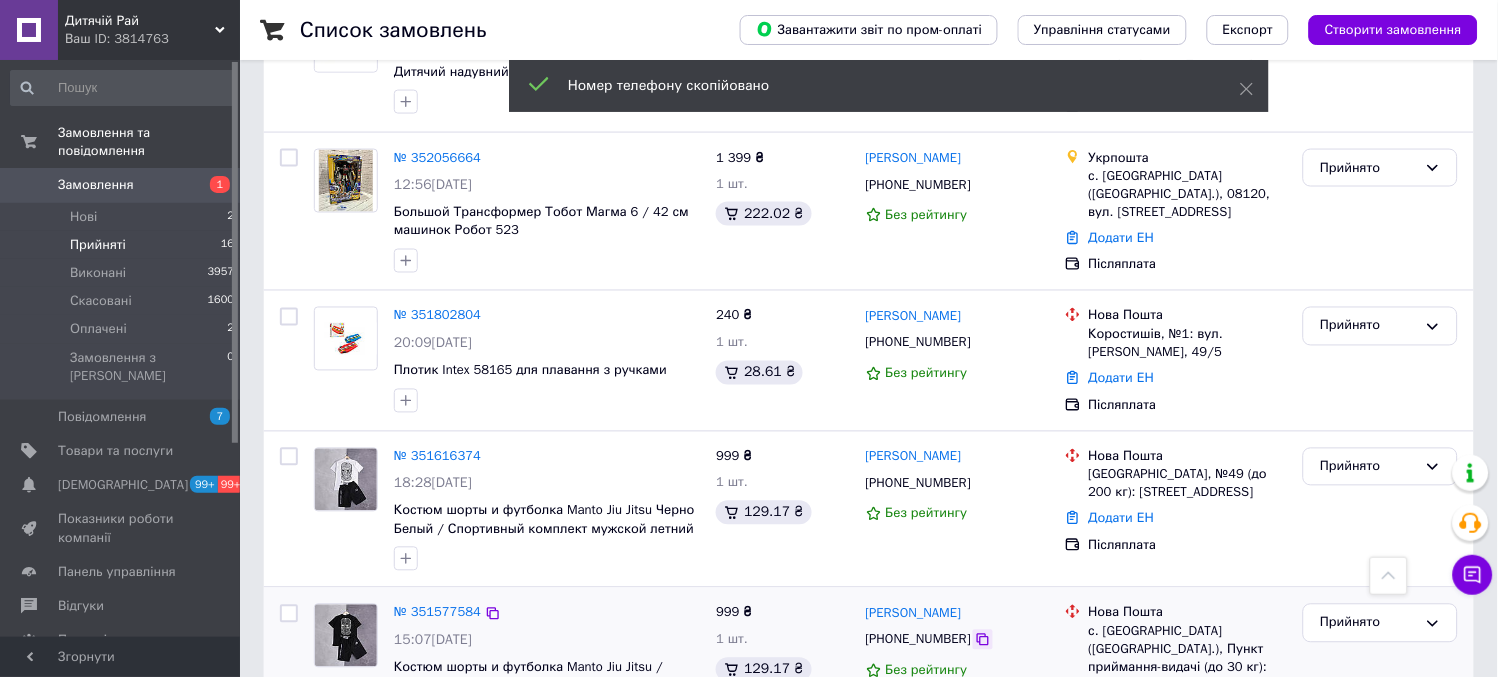 click 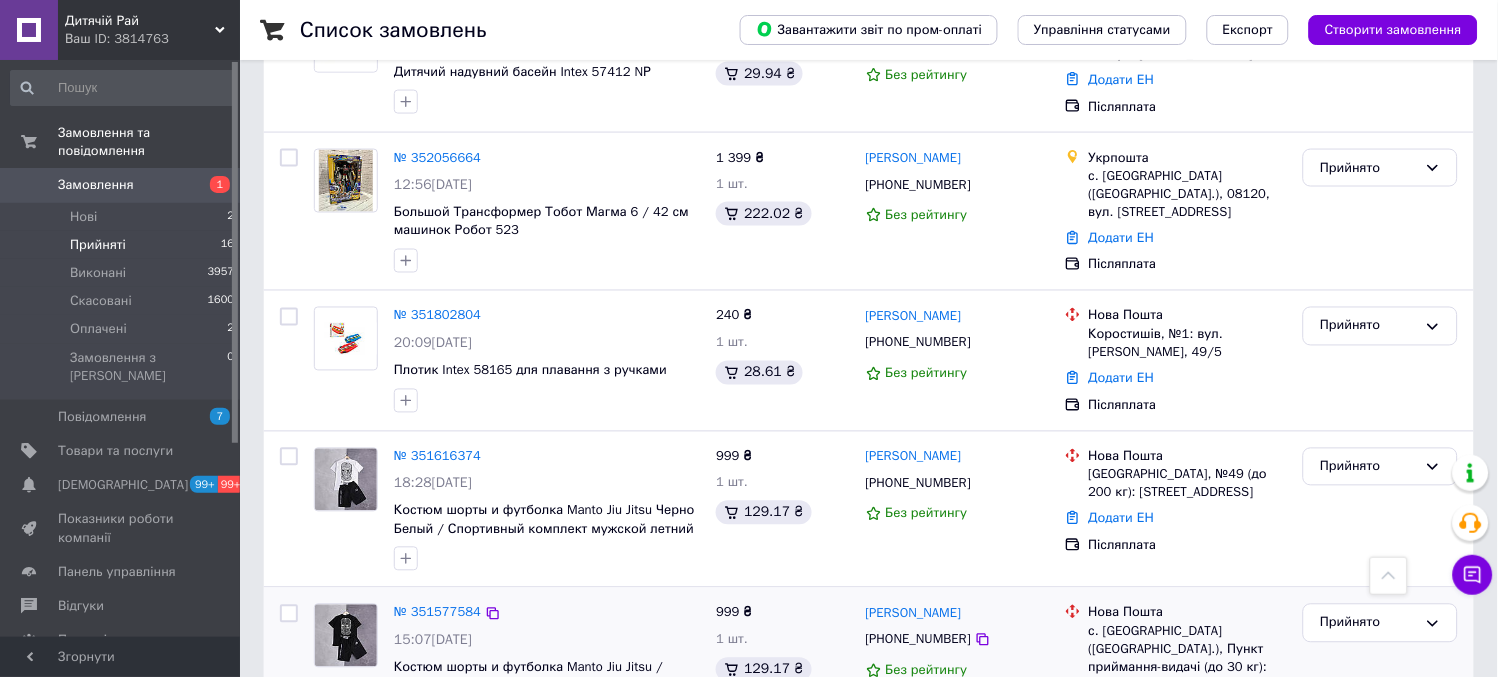 click on "с. [GEOGRAPHIC_DATA] ([GEOGRAPHIC_DATA].), Пункт приймання-видачі (до 30 кг): вул. [STREET_ADDRESS]" at bounding box center (1188, 659) 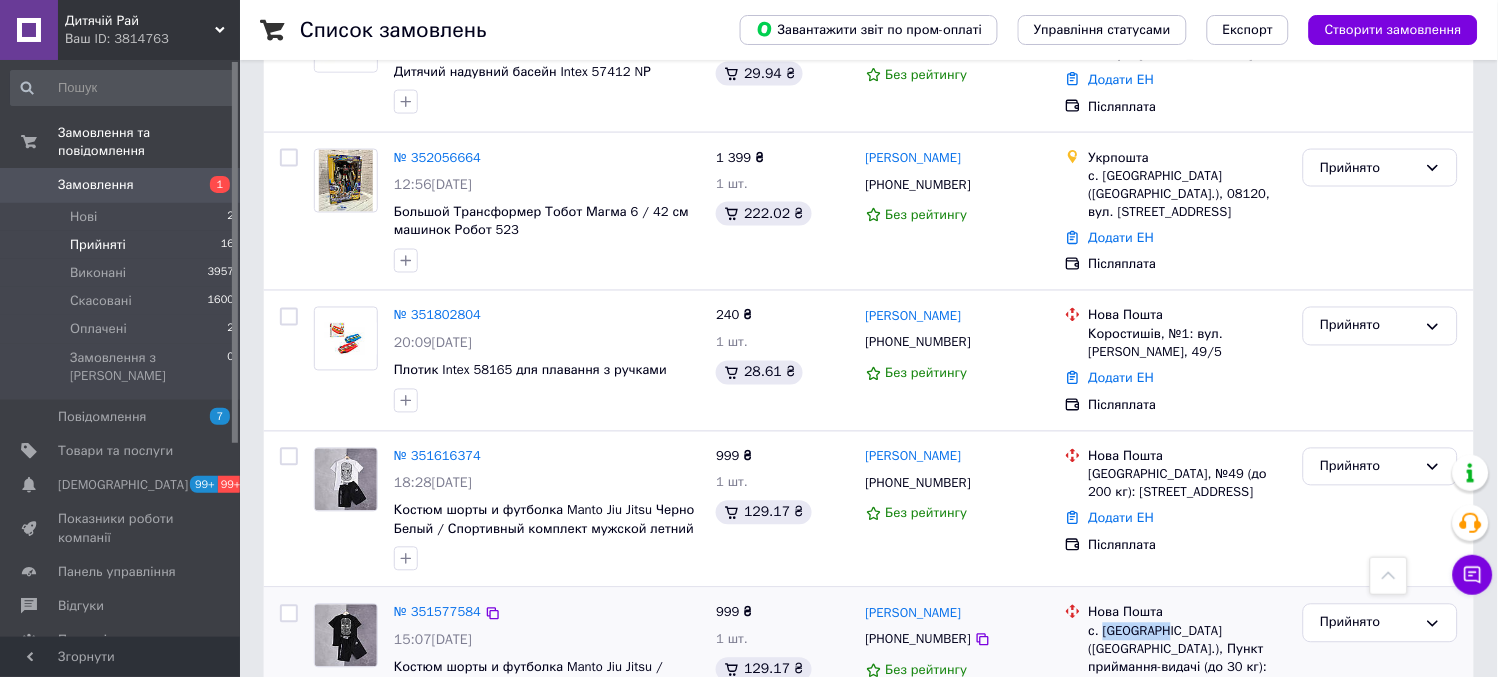 click on "с. [GEOGRAPHIC_DATA] ([GEOGRAPHIC_DATA].), Пункт приймання-видачі (до 30 кг): вул. [STREET_ADDRESS]" at bounding box center (1188, 659) 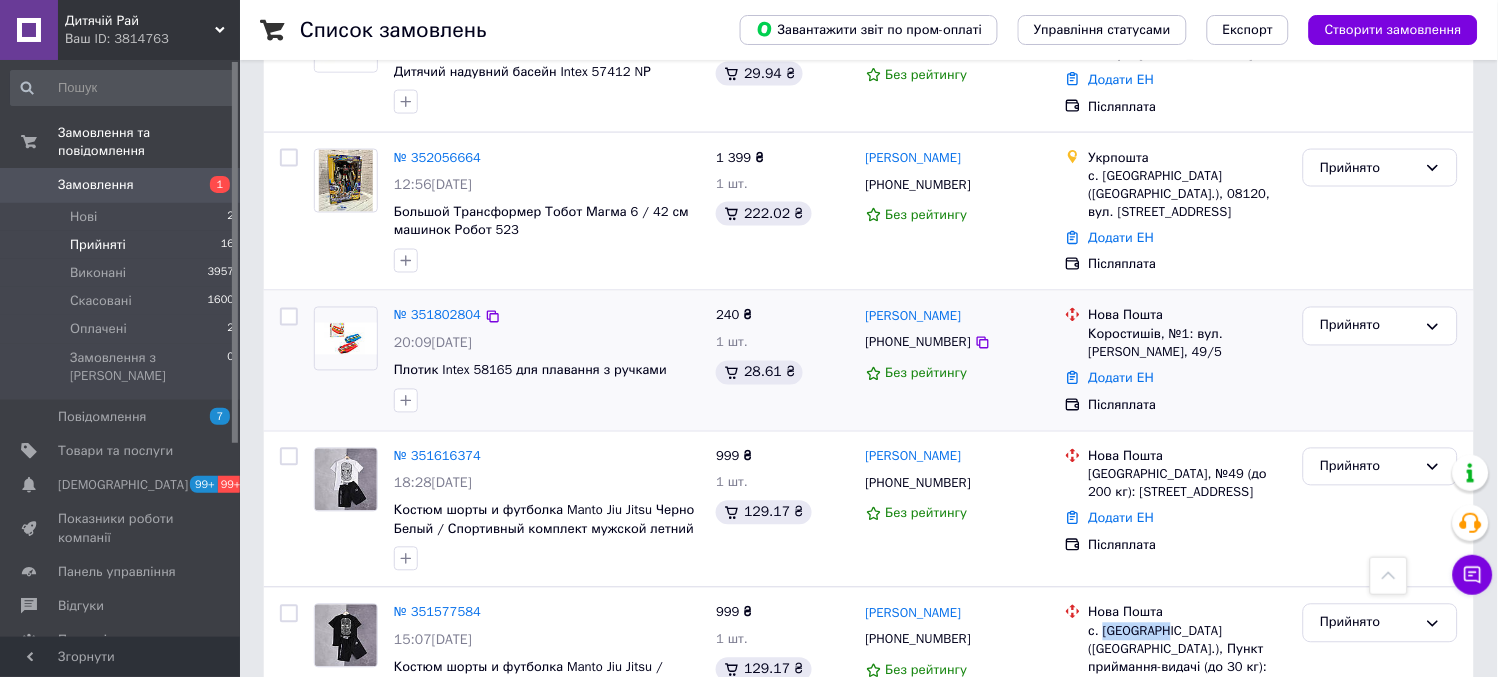 copy on "Верхівці" 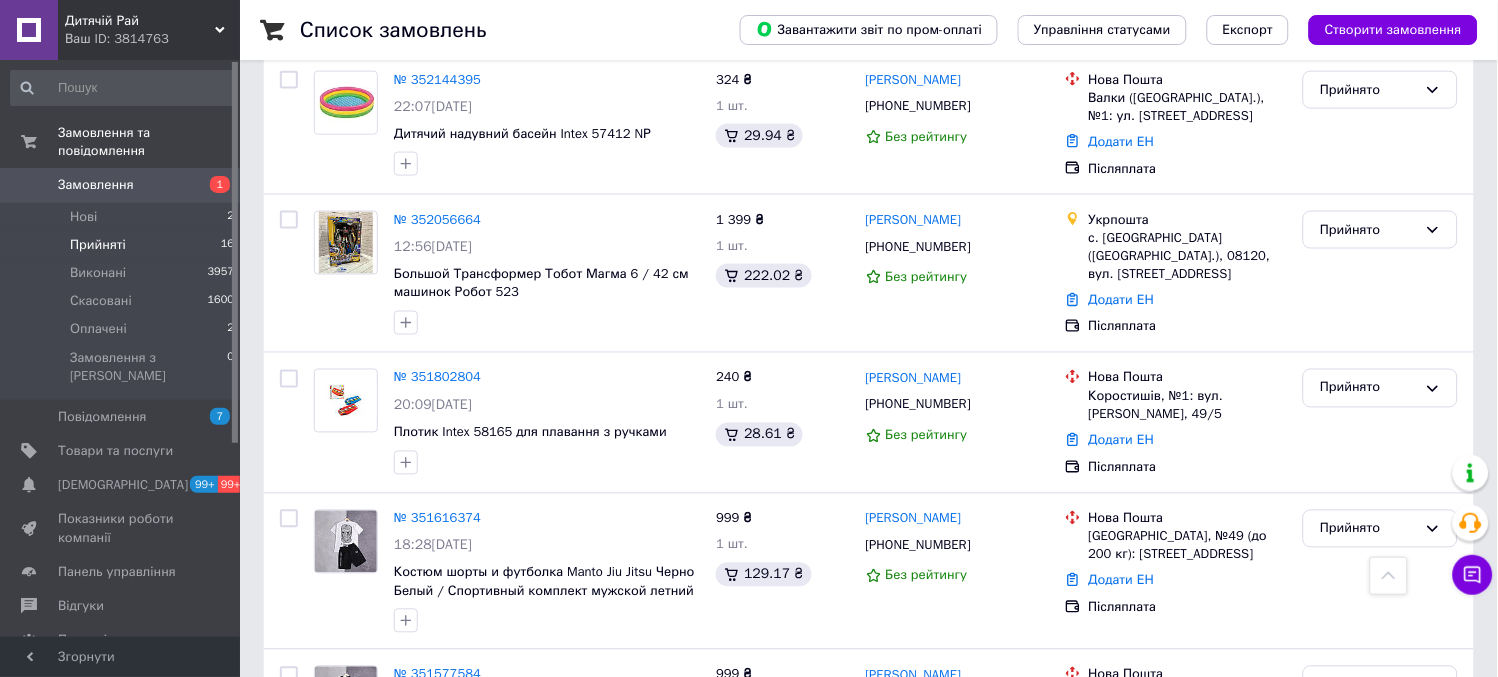 scroll, scrollTop: 2215, scrollLeft: 0, axis: vertical 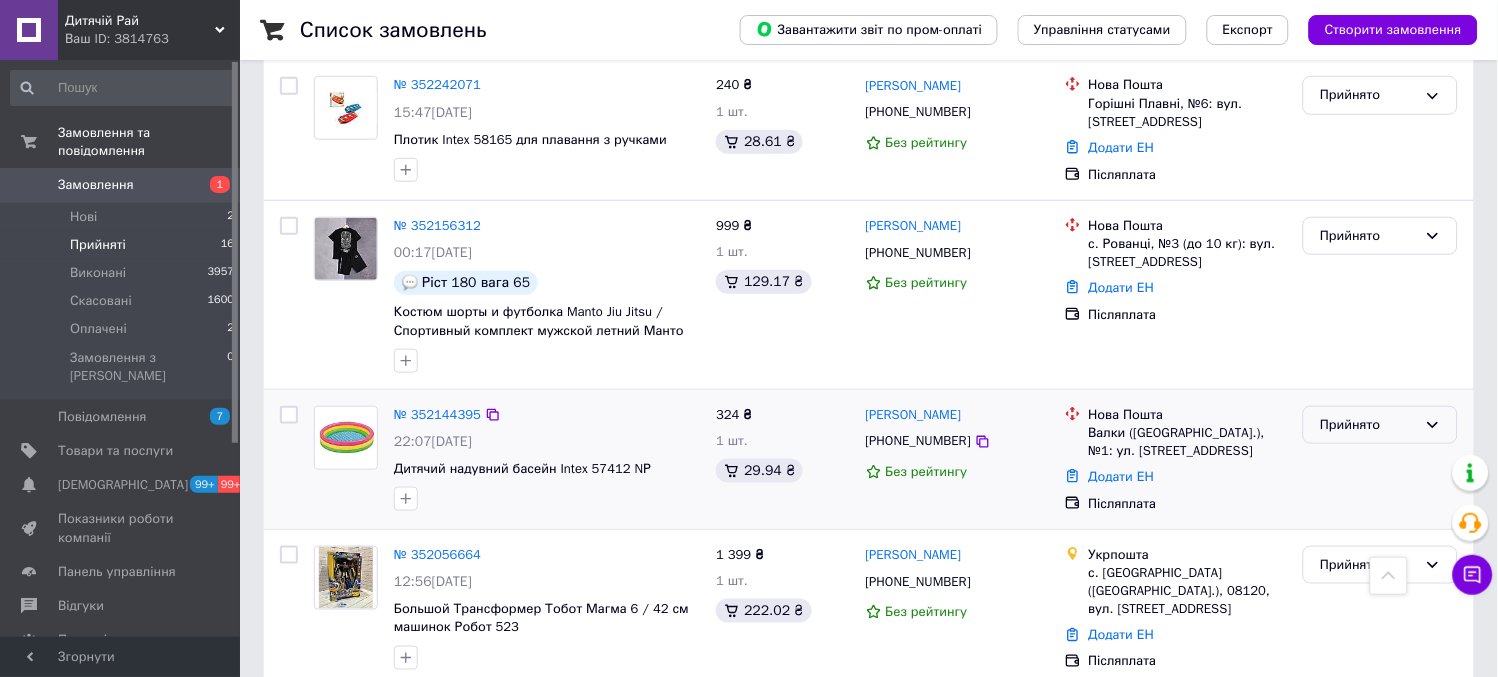 click on "Прийнято" at bounding box center (1368, 425) 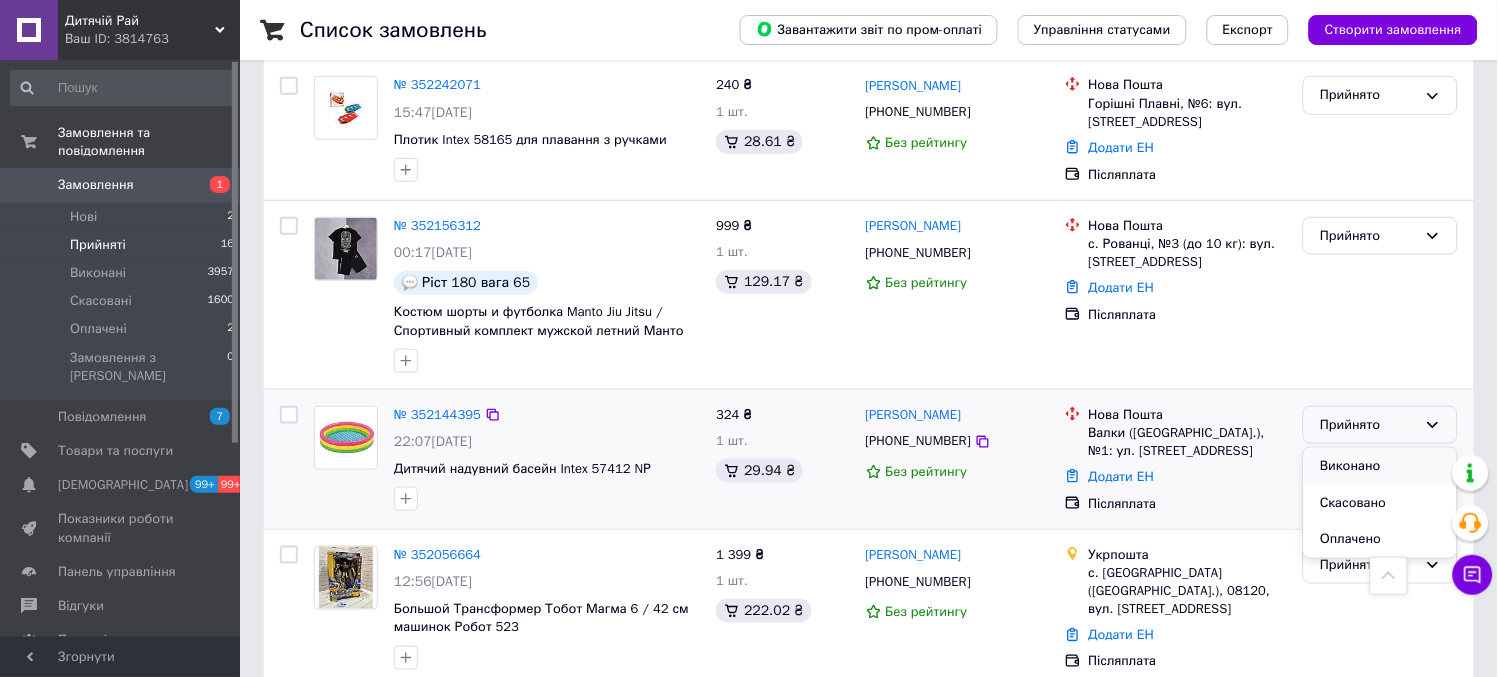 click on "Виконано" at bounding box center (1380, 466) 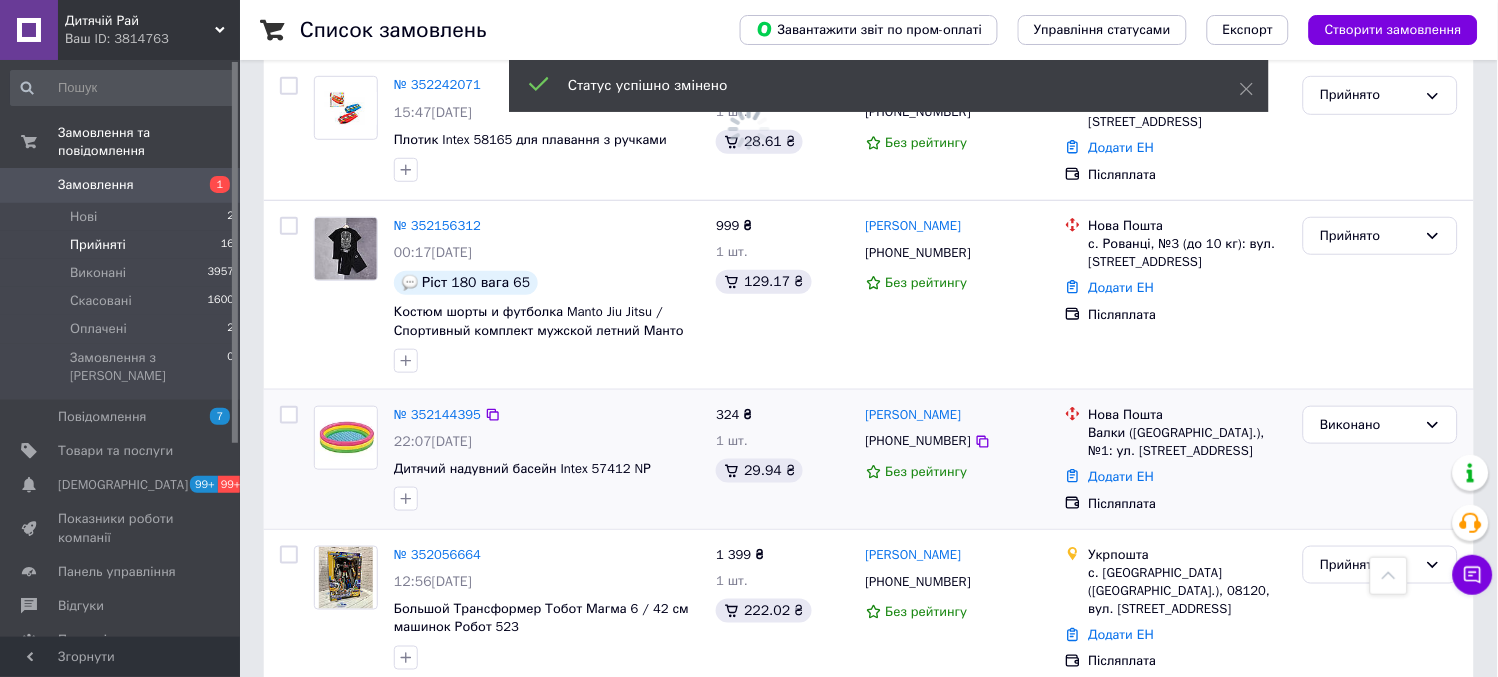 drag, startPoint x: 1497, startPoint y: 477, endPoint x: 1514, endPoint y: 441, distance: 39.812057 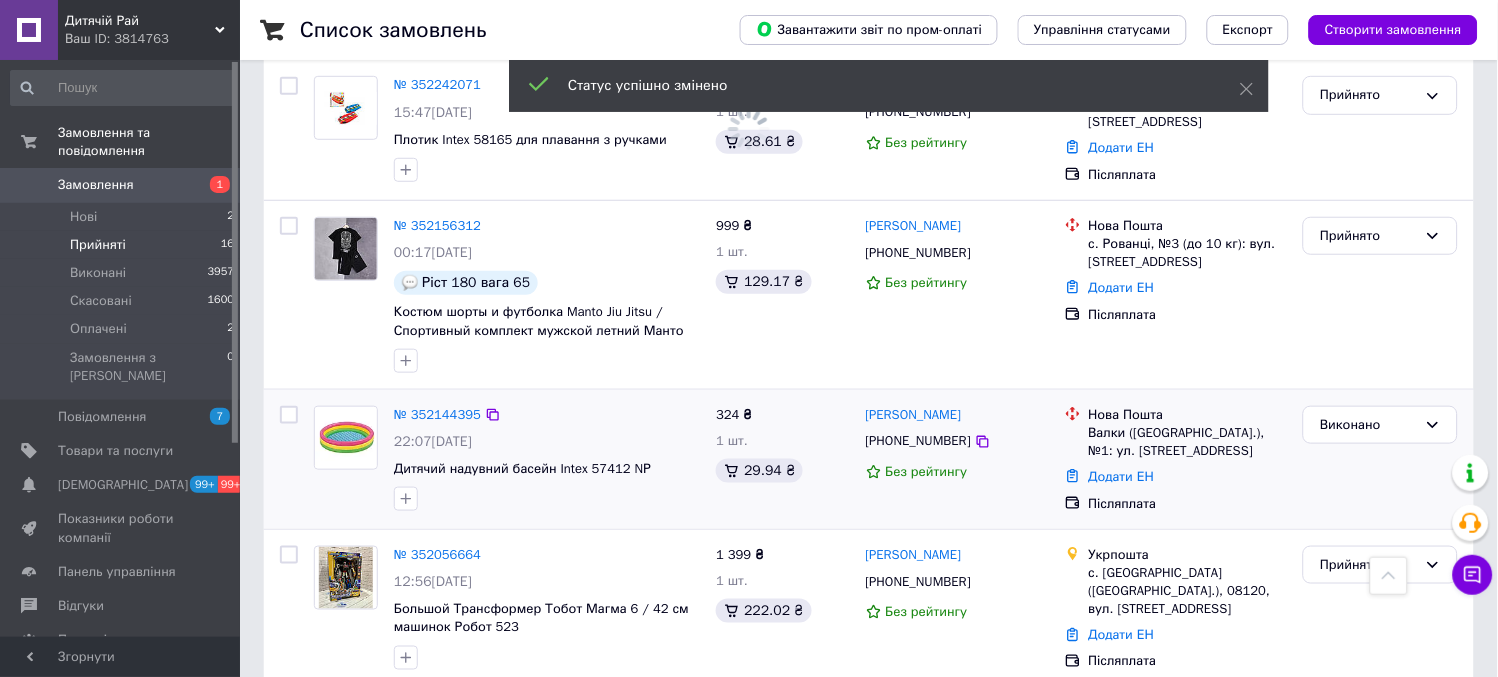 click on "Дитячій Рай Ваш ID: 3814763 Сайт Дитячій Рай Кабінет покупця Перевірити стан системи Сторінка на порталі plushlandia MimiKids Огогошка Интернет-магазин "Ми-мишки" Довідка Вийти Замовлення та повідомлення Замовлення 1 Нові 2 Прийняті 16 Виконані 3957 Скасовані 1600 Оплачені 2 Замовлення з Розетки 0 Повідомлення 7 Товари та послуги Сповіщення 99+ 99+ Показники роботи компанії Панель управління Відгуки Покупці Каталог ProSale Аналітика Інструменти веб-майстра та SEO Управління сайтом Гаманець компанії [PERSON_NAME] Prom топ   1" at bounding box center [749, -358] 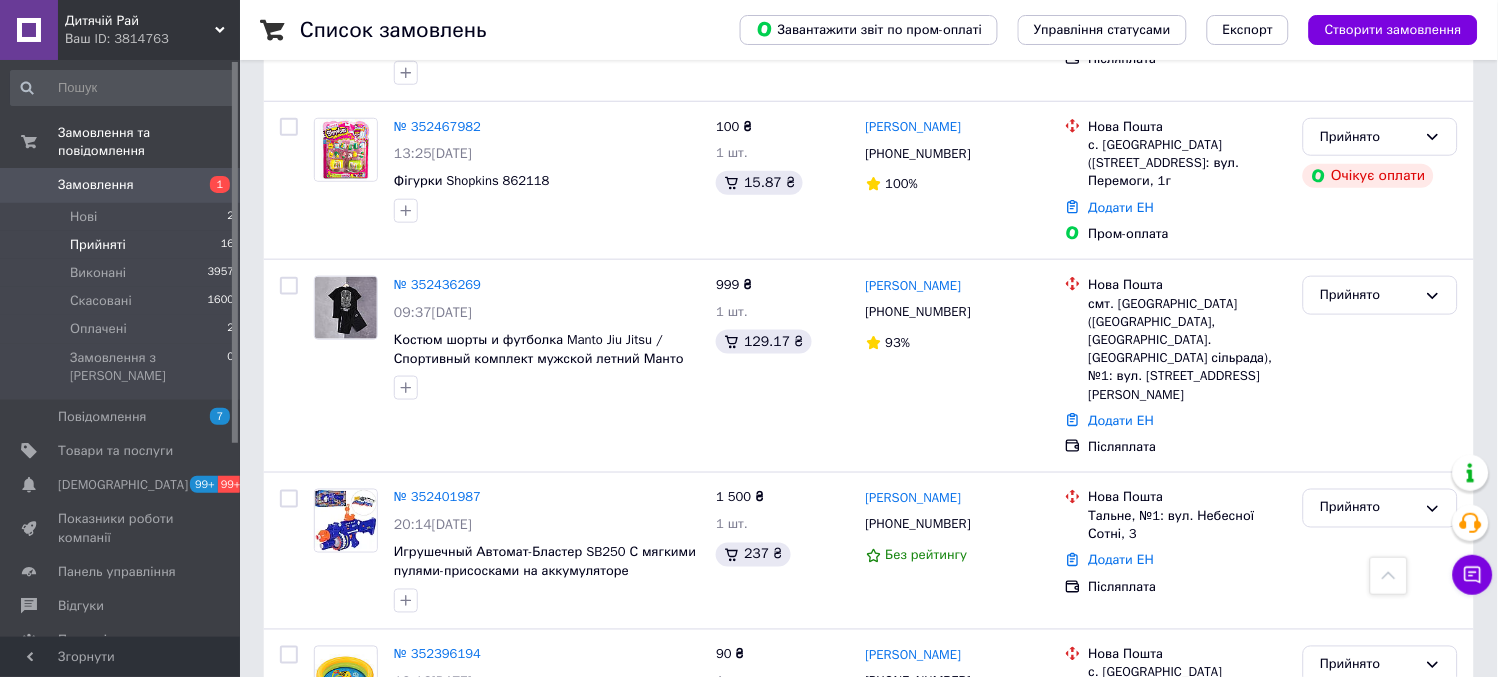 scroll, scrollTop: 295, scrollLeft: 0, axis: vertical 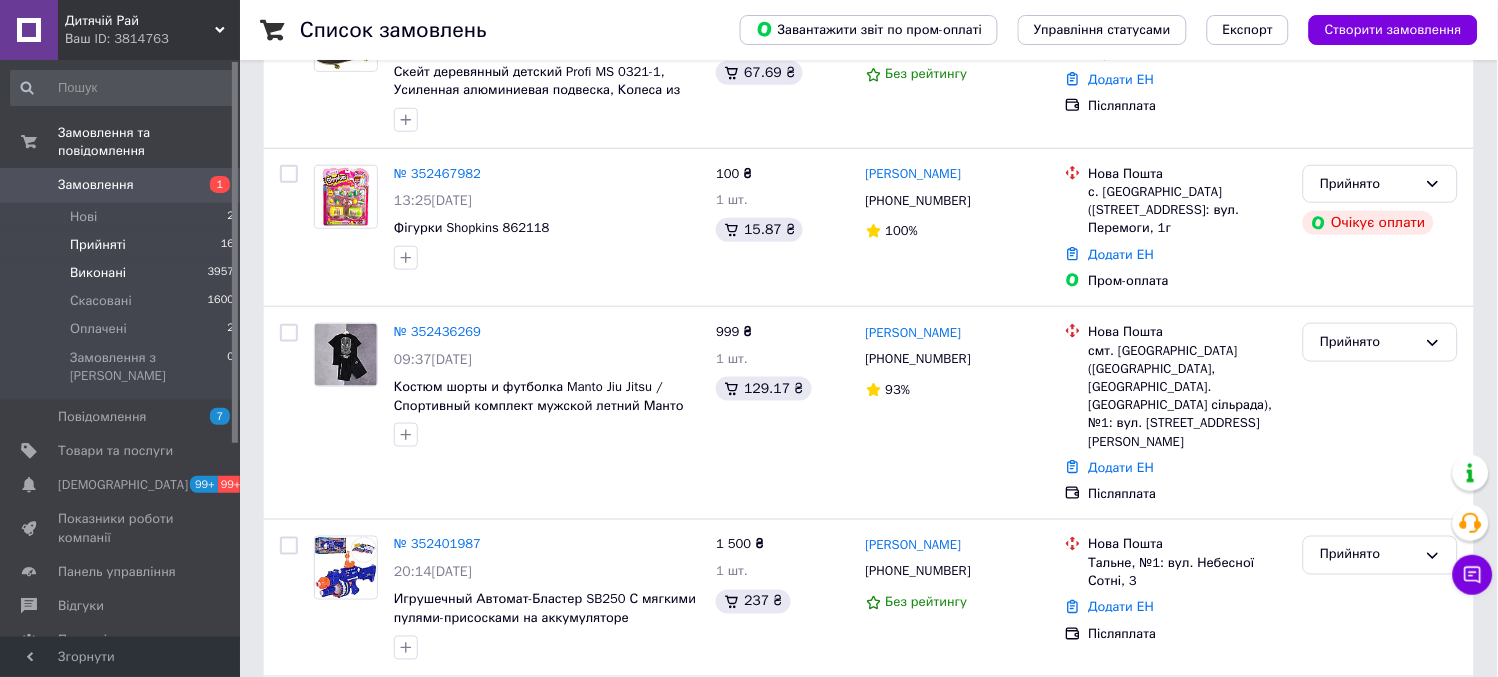 click on "Виконані" at bounding box center [98, 273] 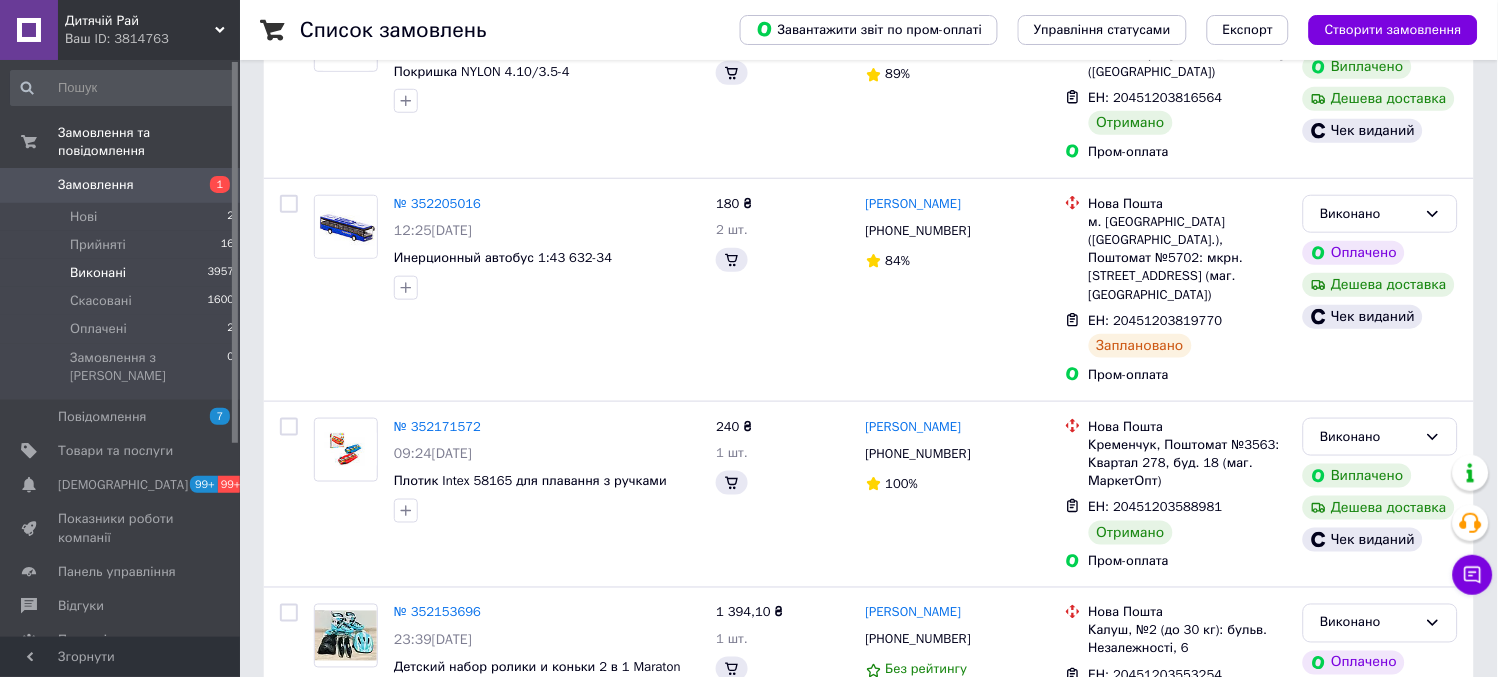 scroll, scrollTop: 0, scrollLeft: 0, axis: both 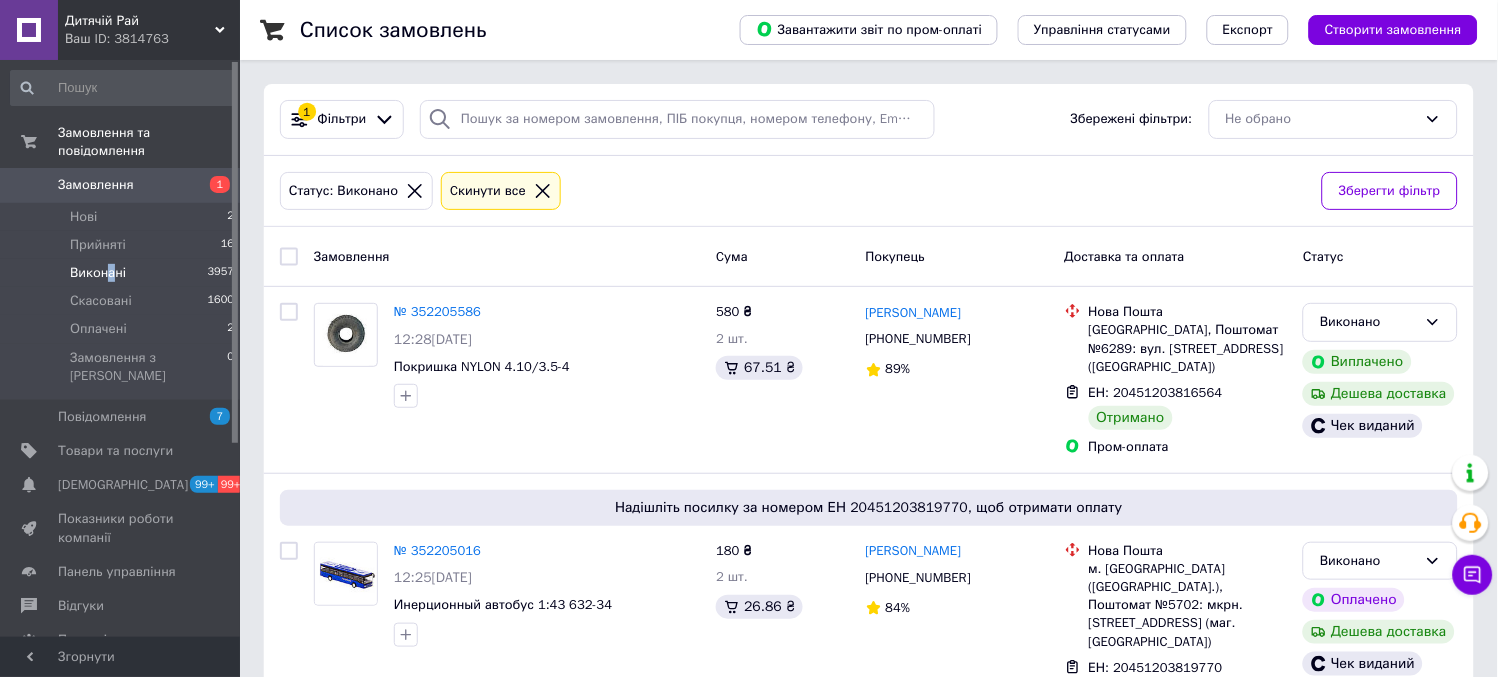 drag, startPoint x: 111, startPoint y: 253, endPoint x: 102, endPoint y: 266, distance: 15.811388 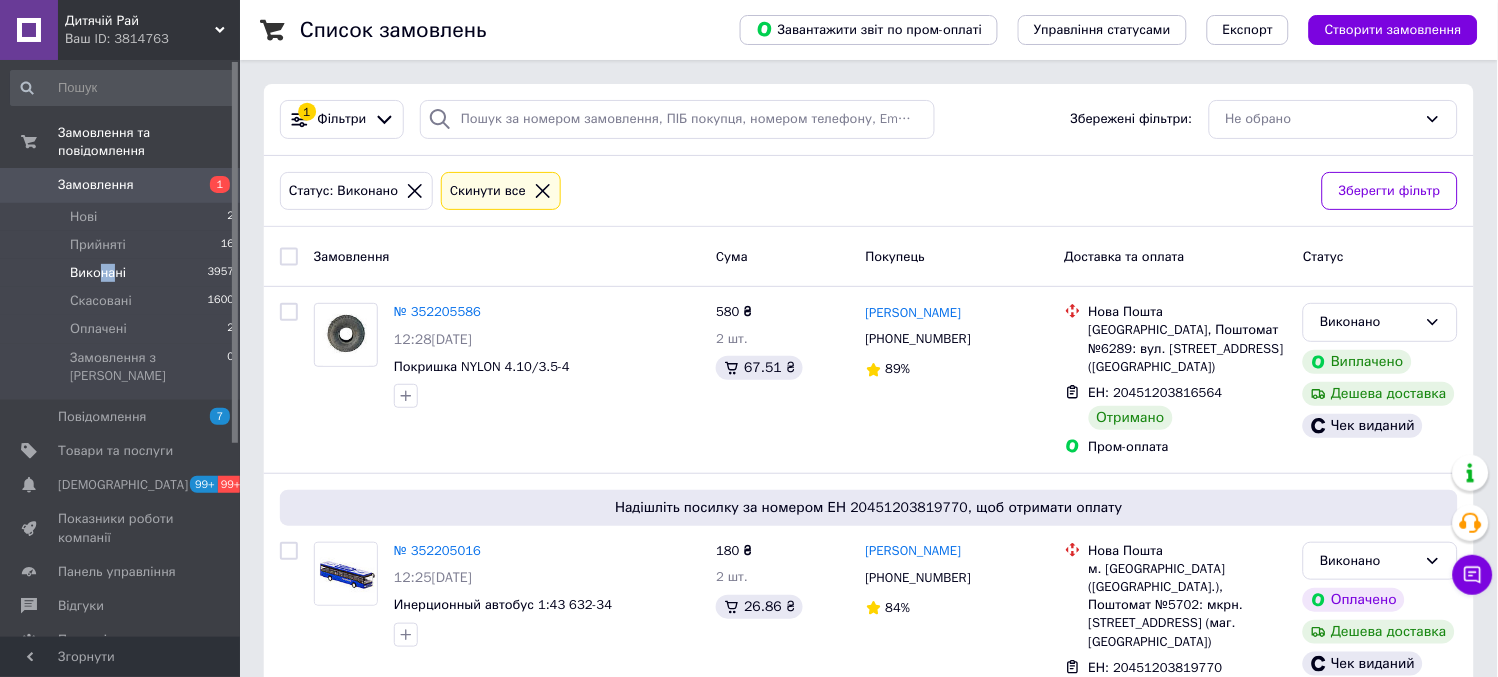 click on "Виконані 3957" at bounding box center [123, 273] 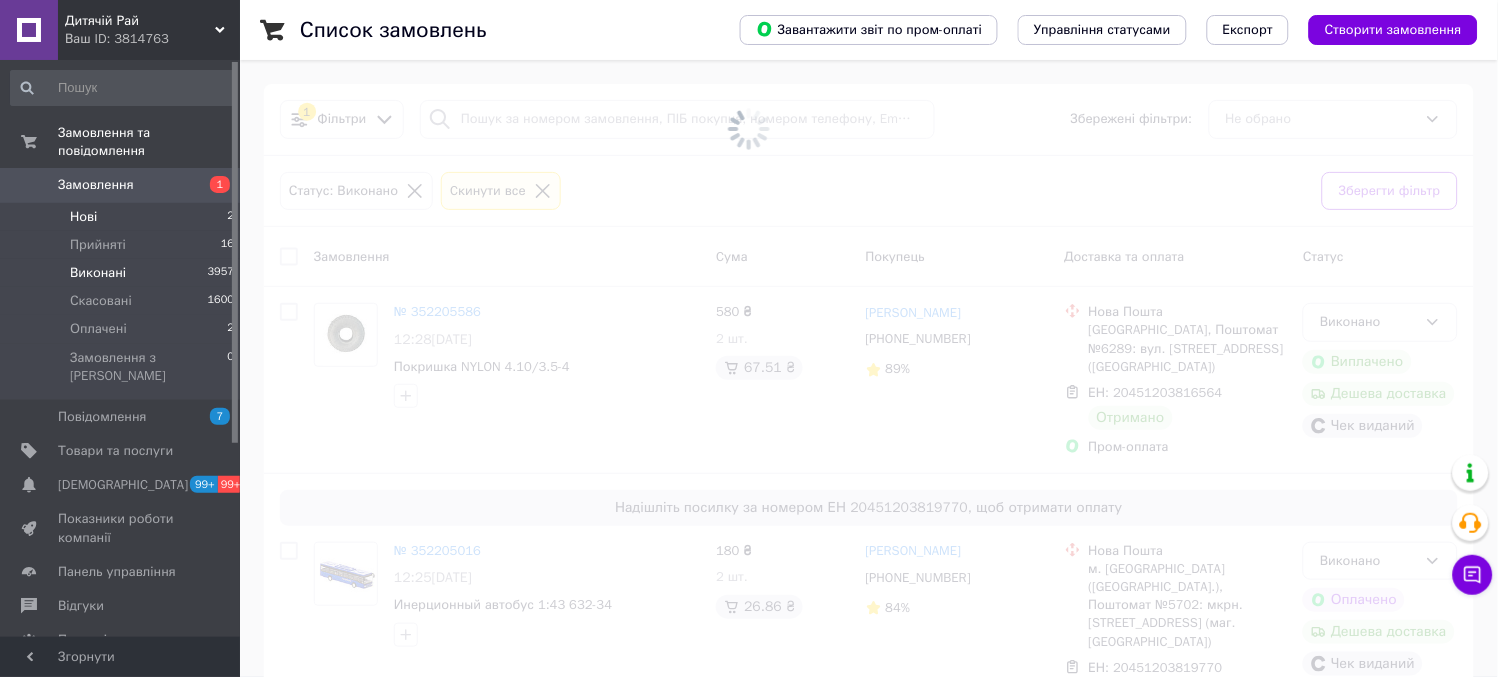 click on "Нові 2" at bounding box center (123, 217) 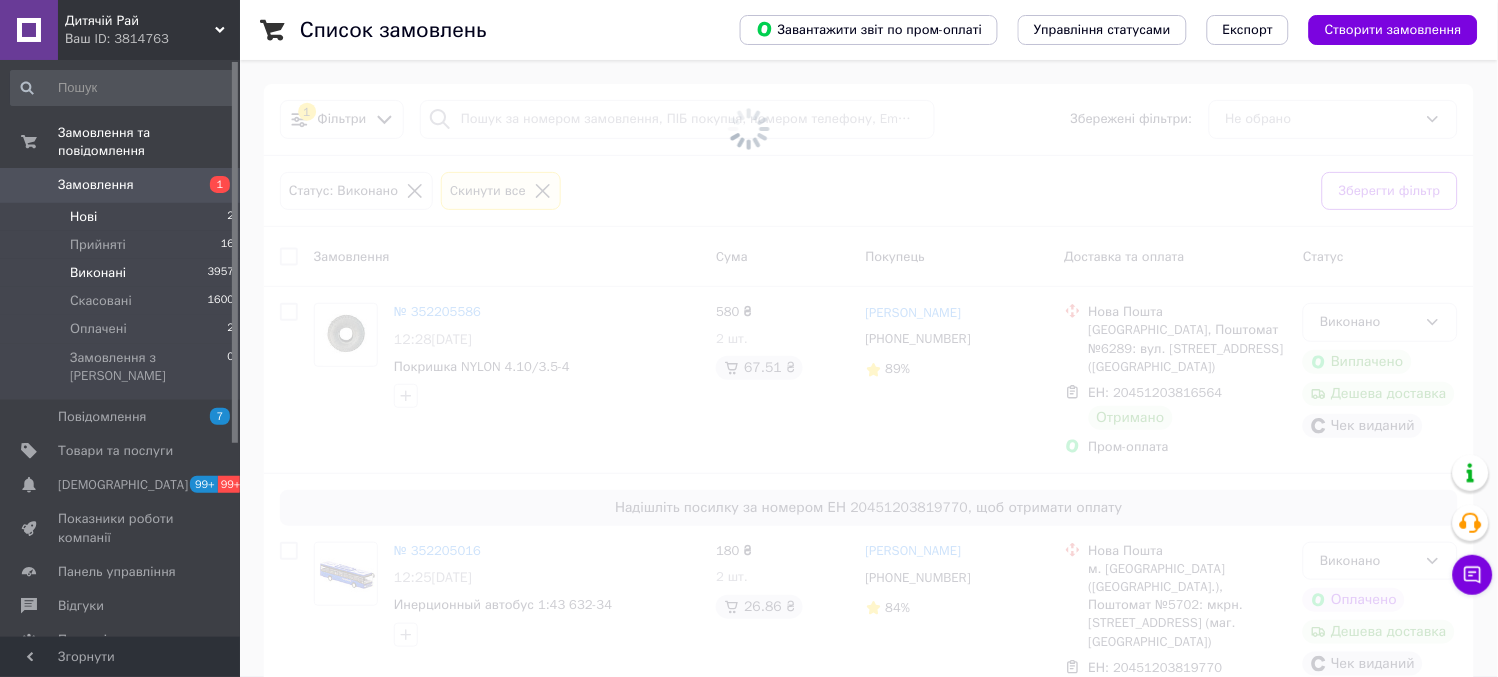 click on "Нові 2" at bounding box center [123, 217] 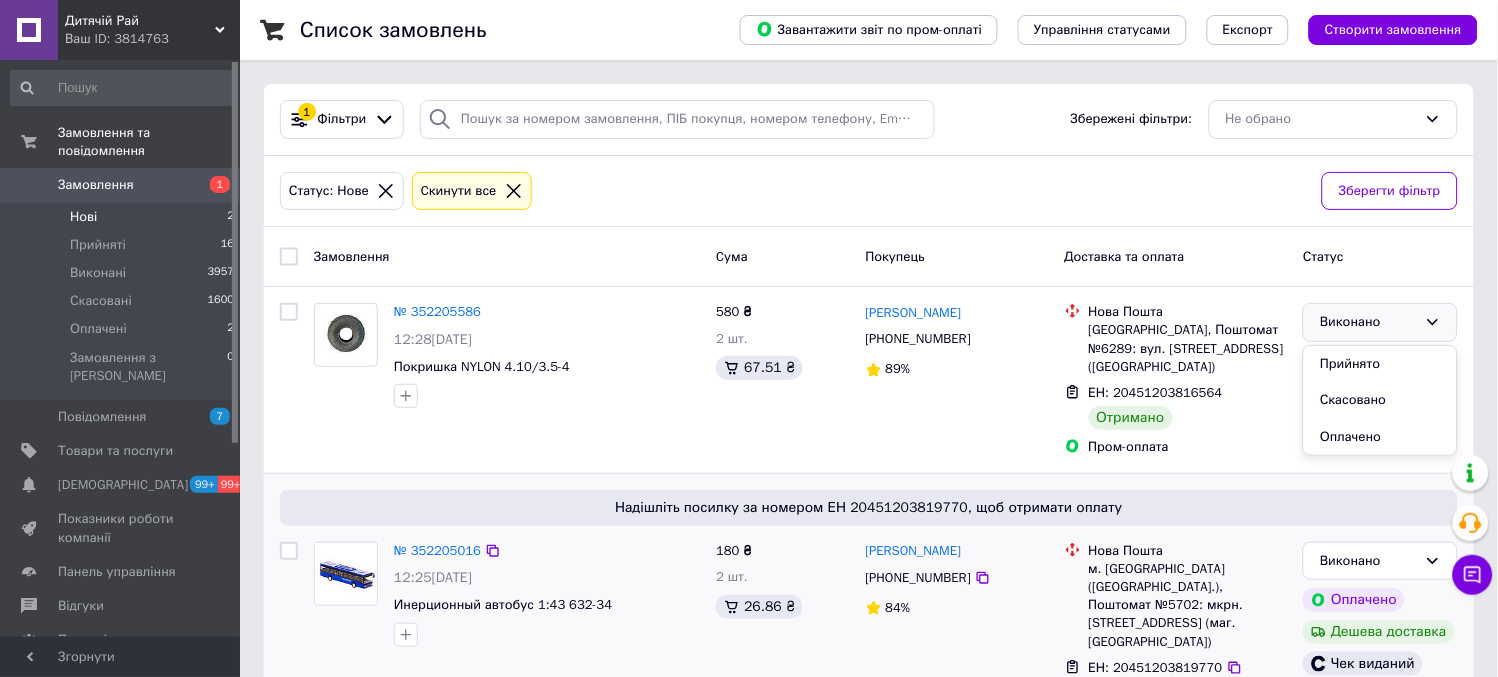 scroll, scrollTop: 333, scrollLeft: 0, axis: vertical 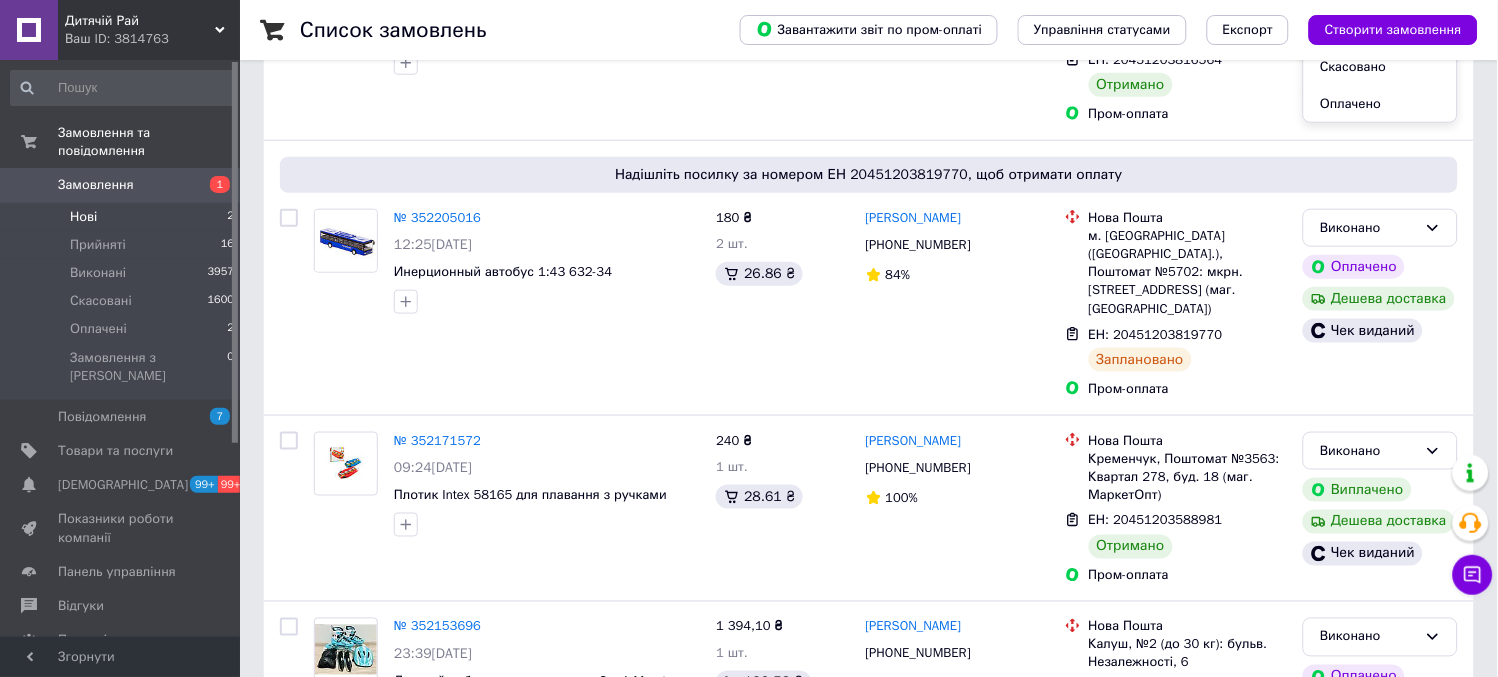 click at bounding box center [235, 252] 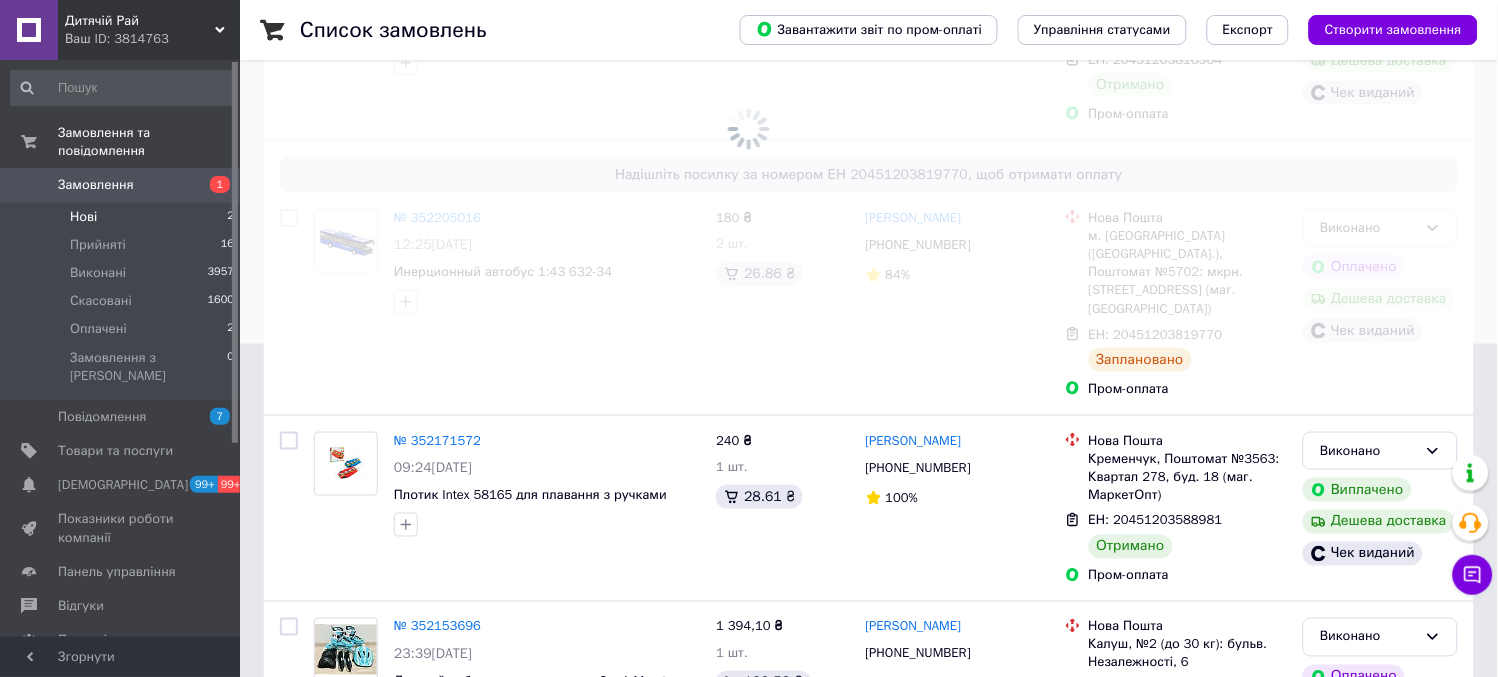 click on "Нові 2" at bounding box center (123, 217) 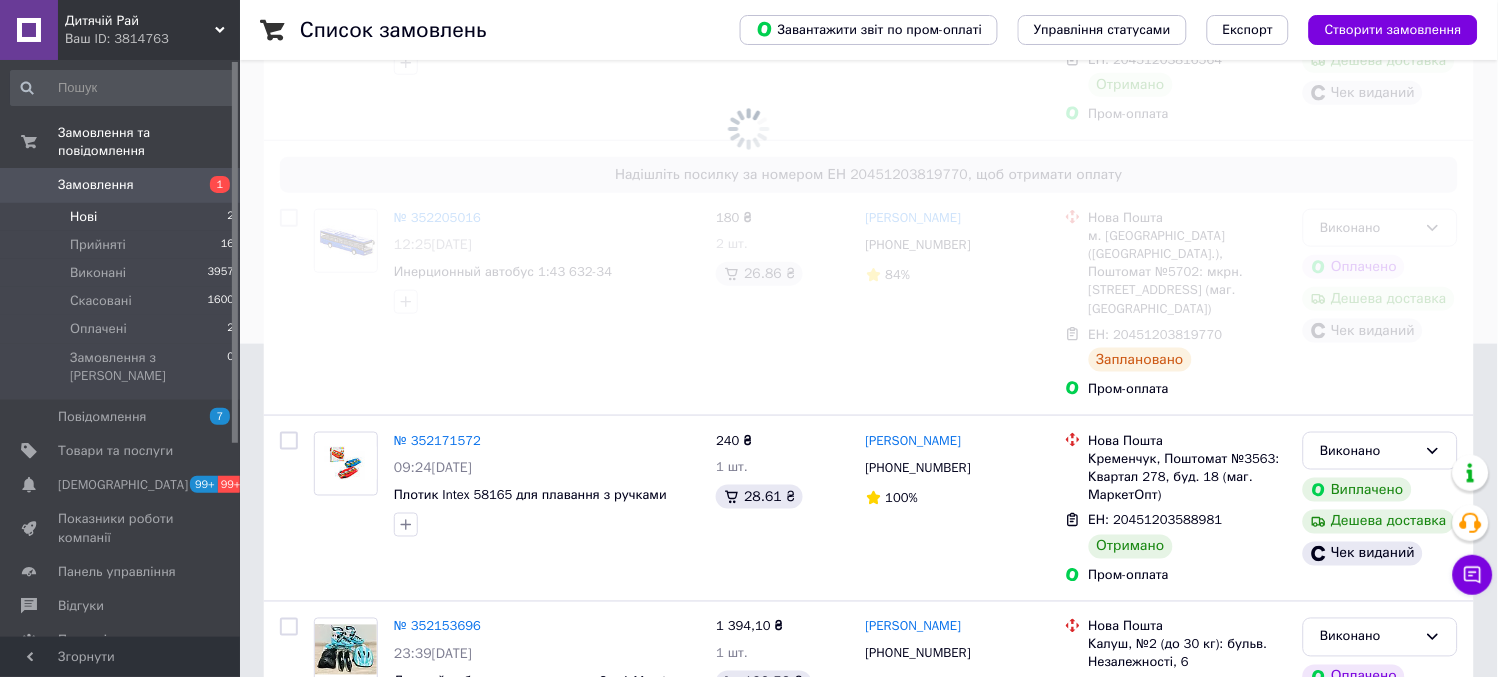 click on "Нові 2" at bounding box center (123, 217) 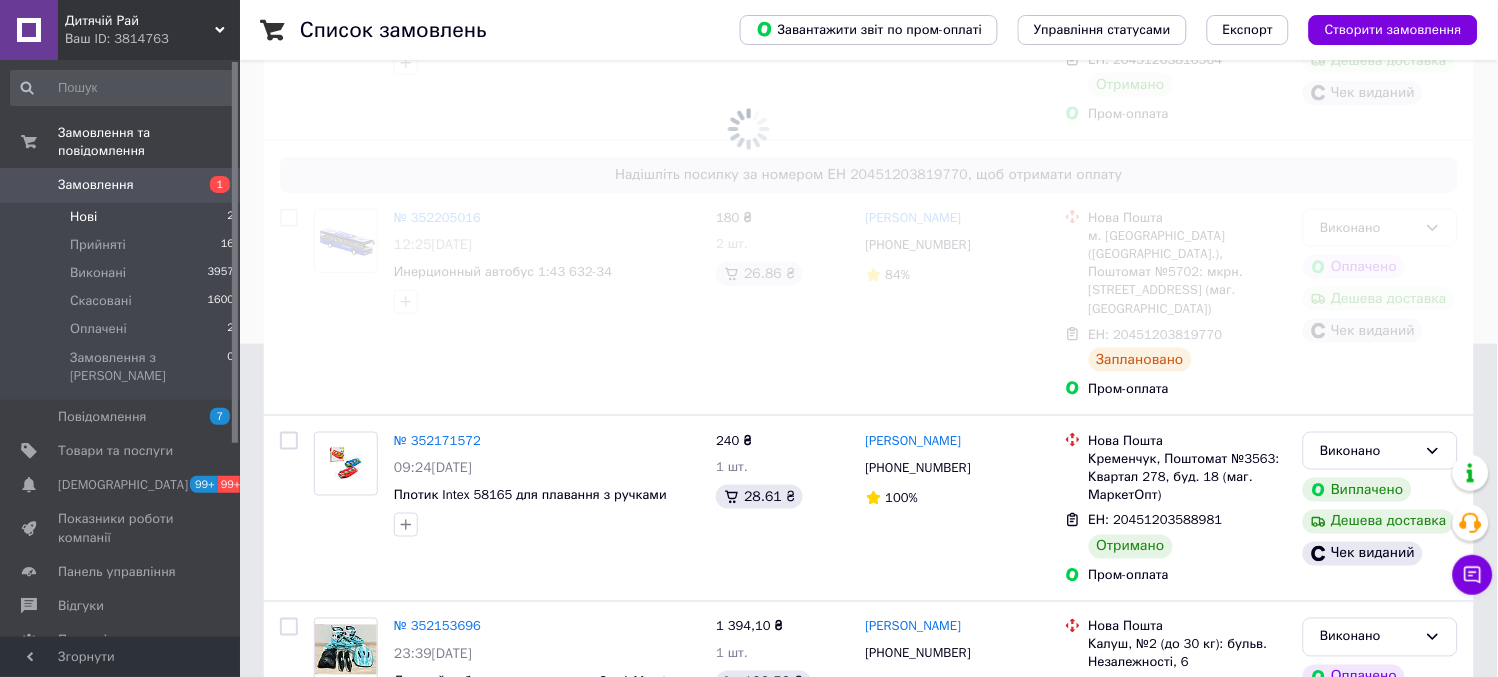 click on "Нові 2" at bounding box center [123, 217] 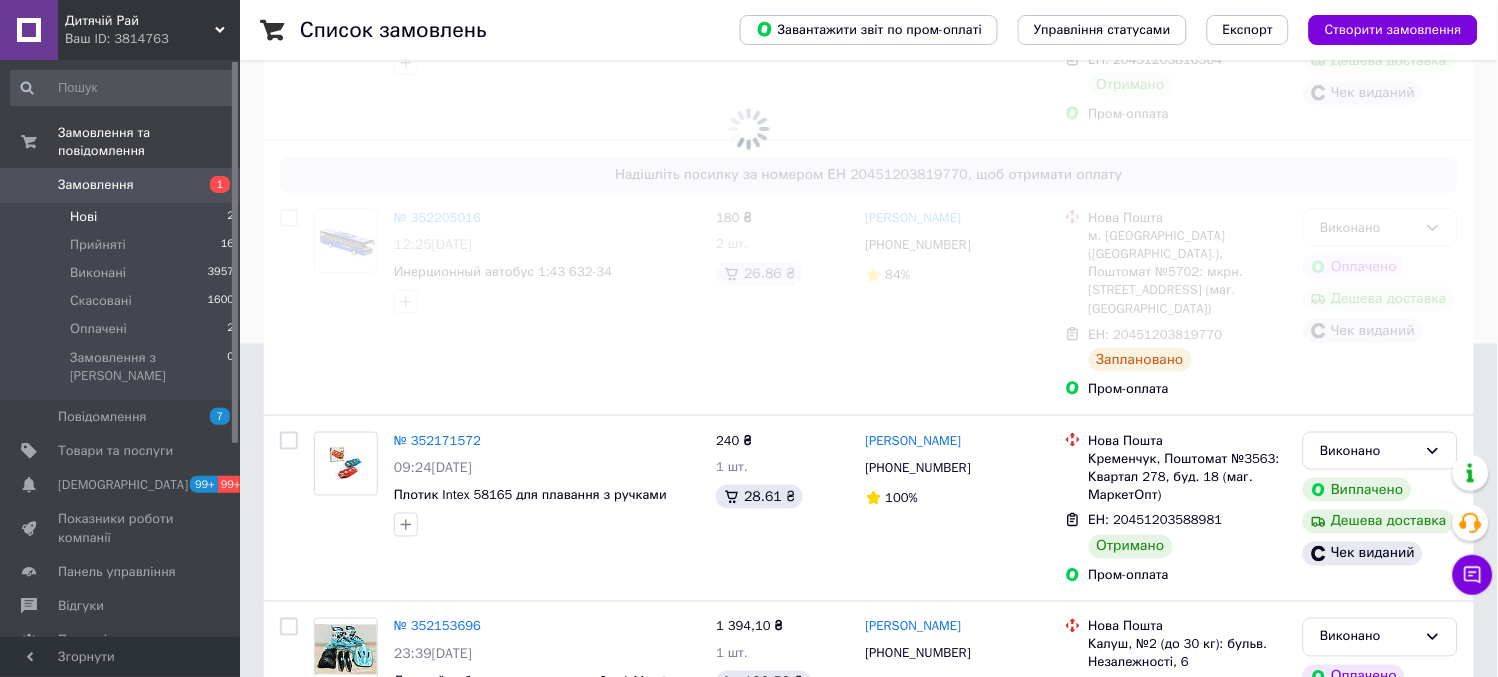 click on "Нові 2" at bounding box center (123, 217) 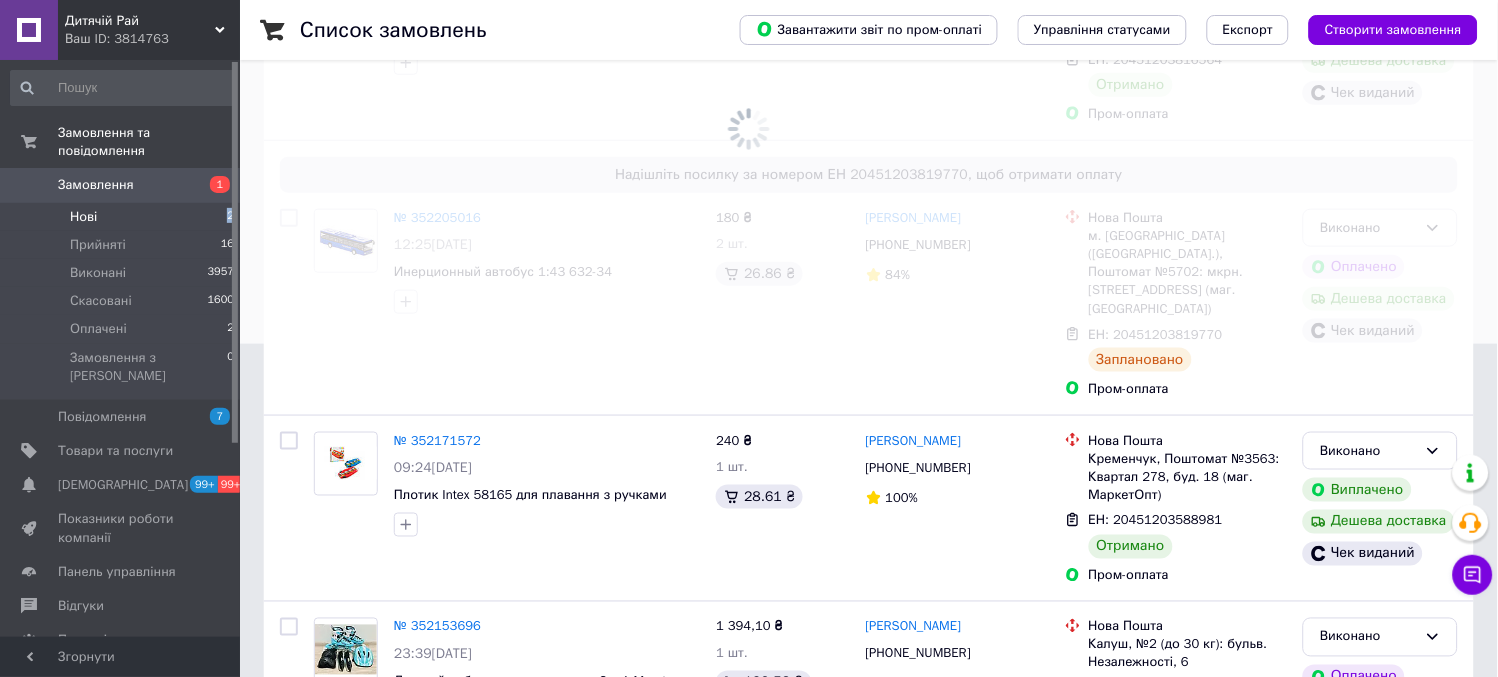 scroll, scrollTop: 0, scrollLeft: 0, axis: both 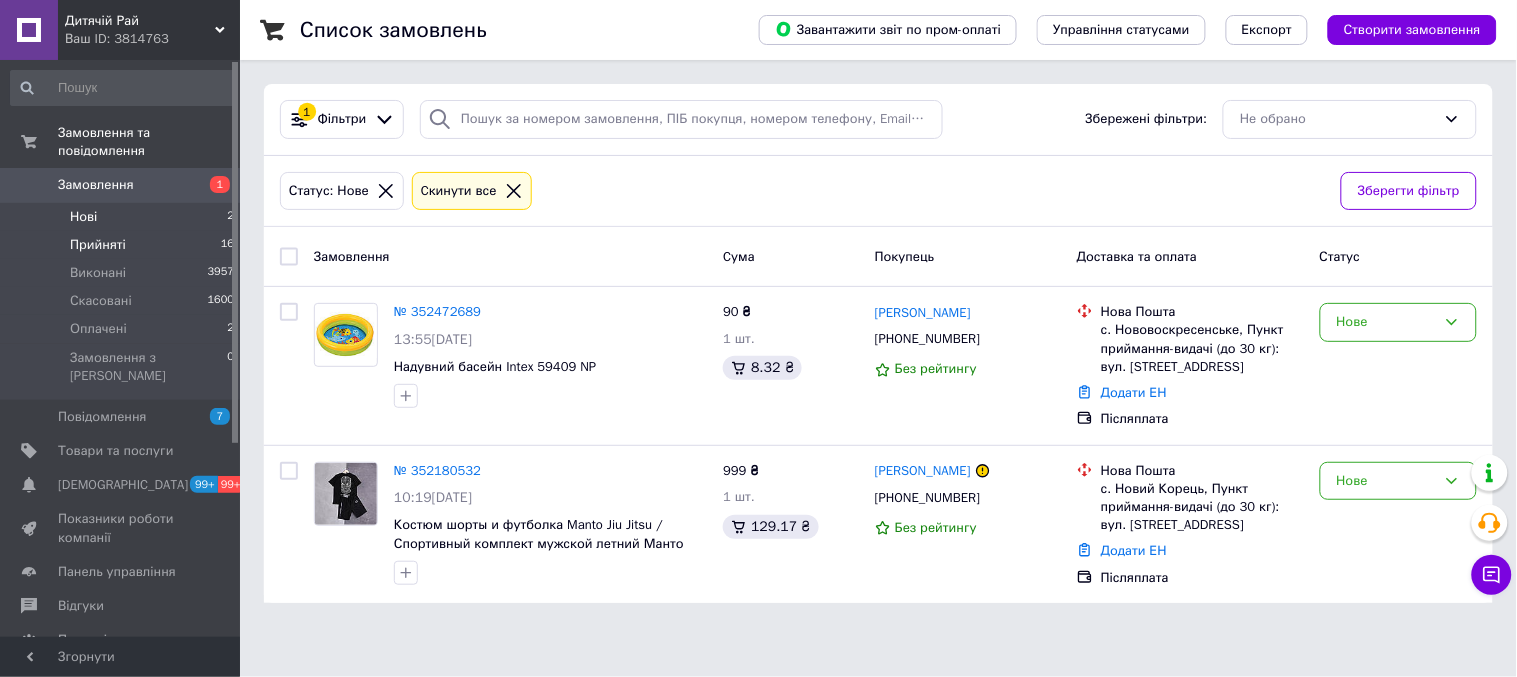 click on "Прийняті 16" at bounding box center (123, 245) 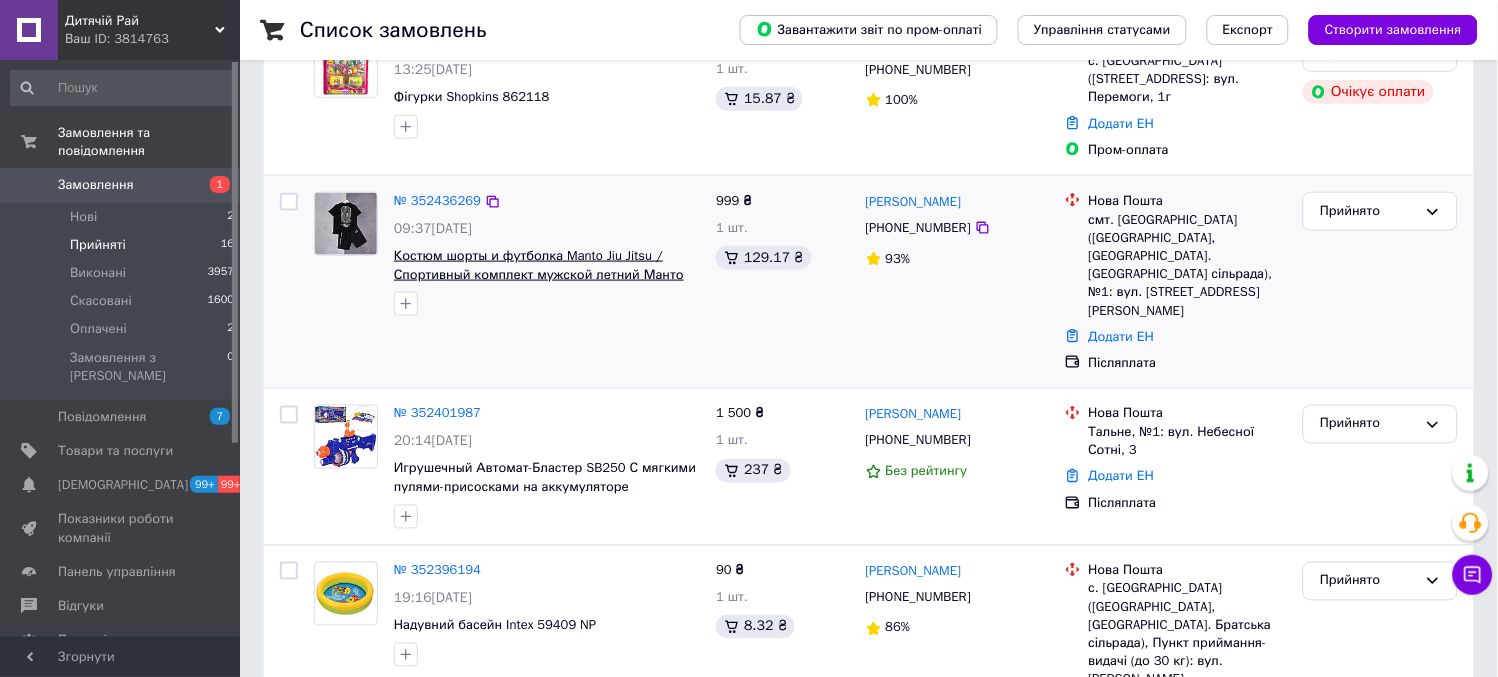 scroll, scrollTop: 555, scrollLeft: 0, axis: vertical 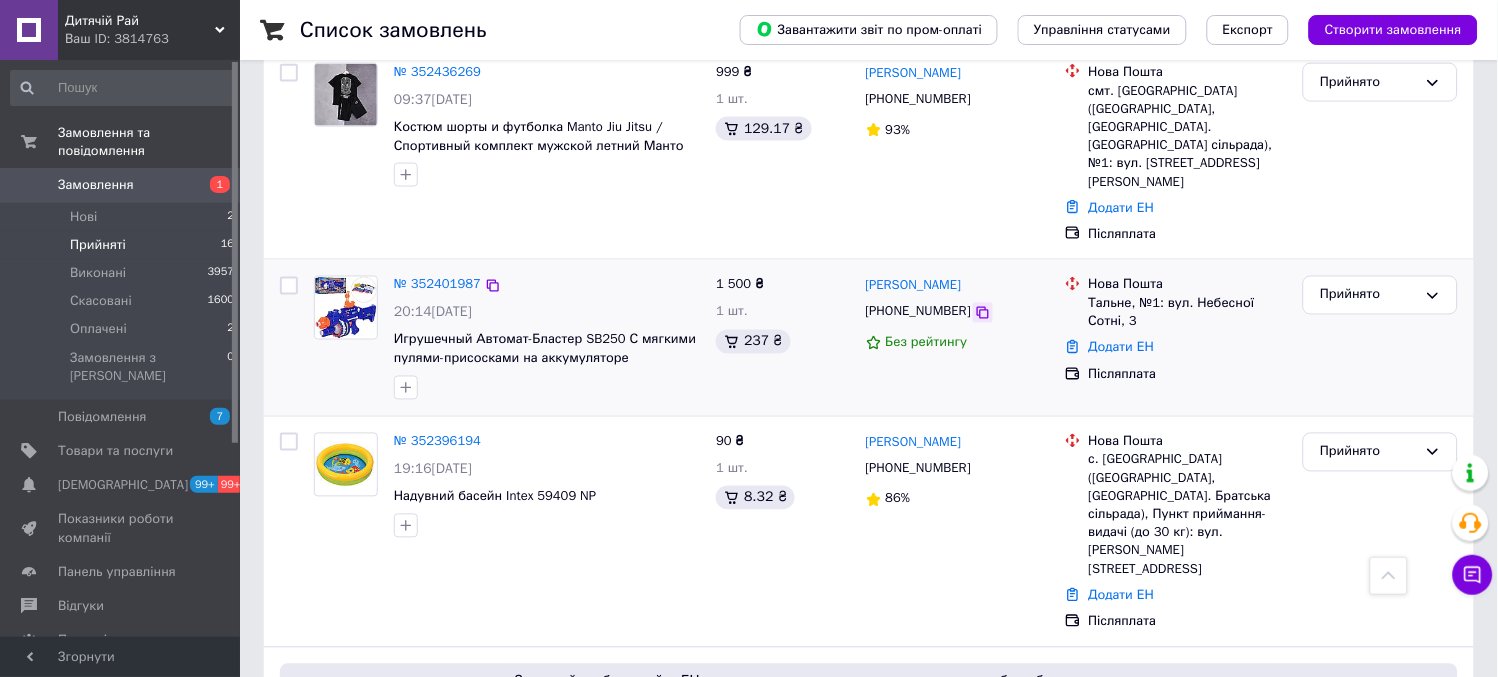 click 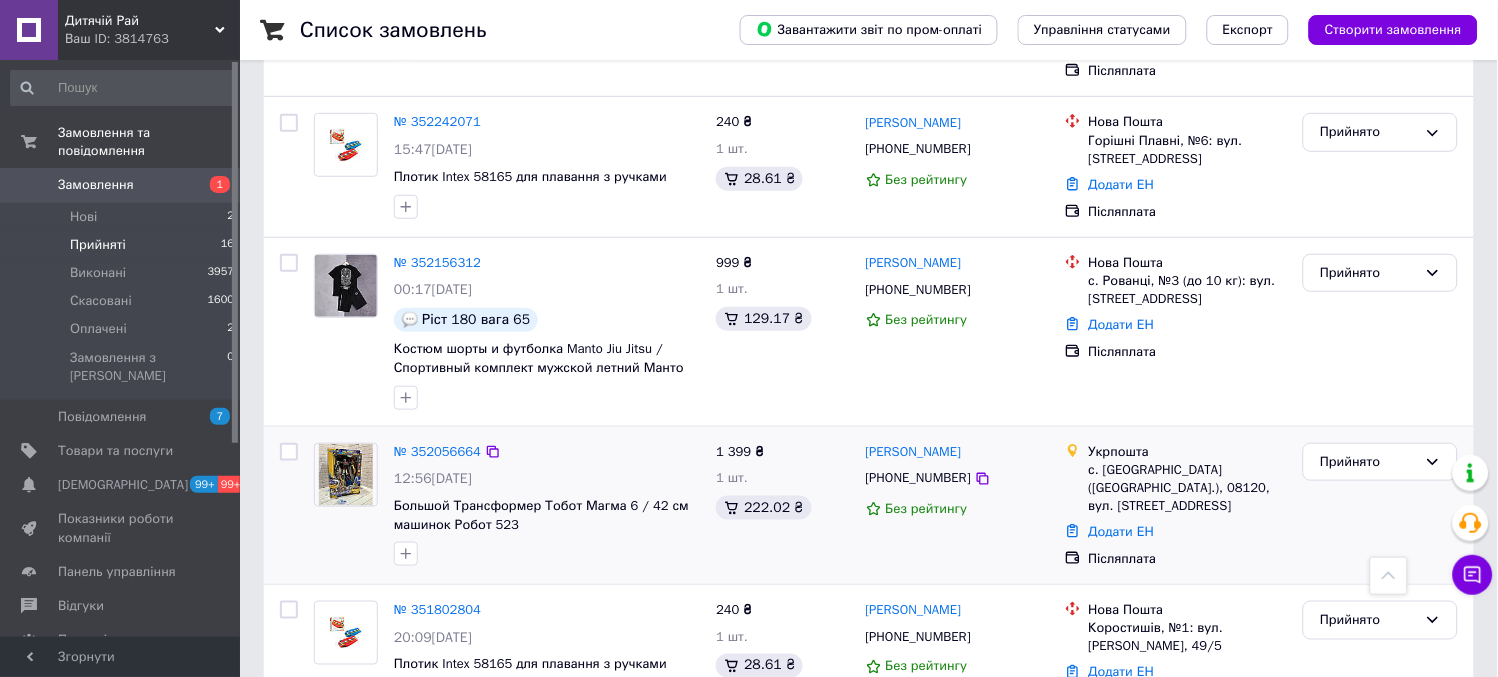 scroll, scrollTop: 1824, scrollLeft: 0, axis: vertical 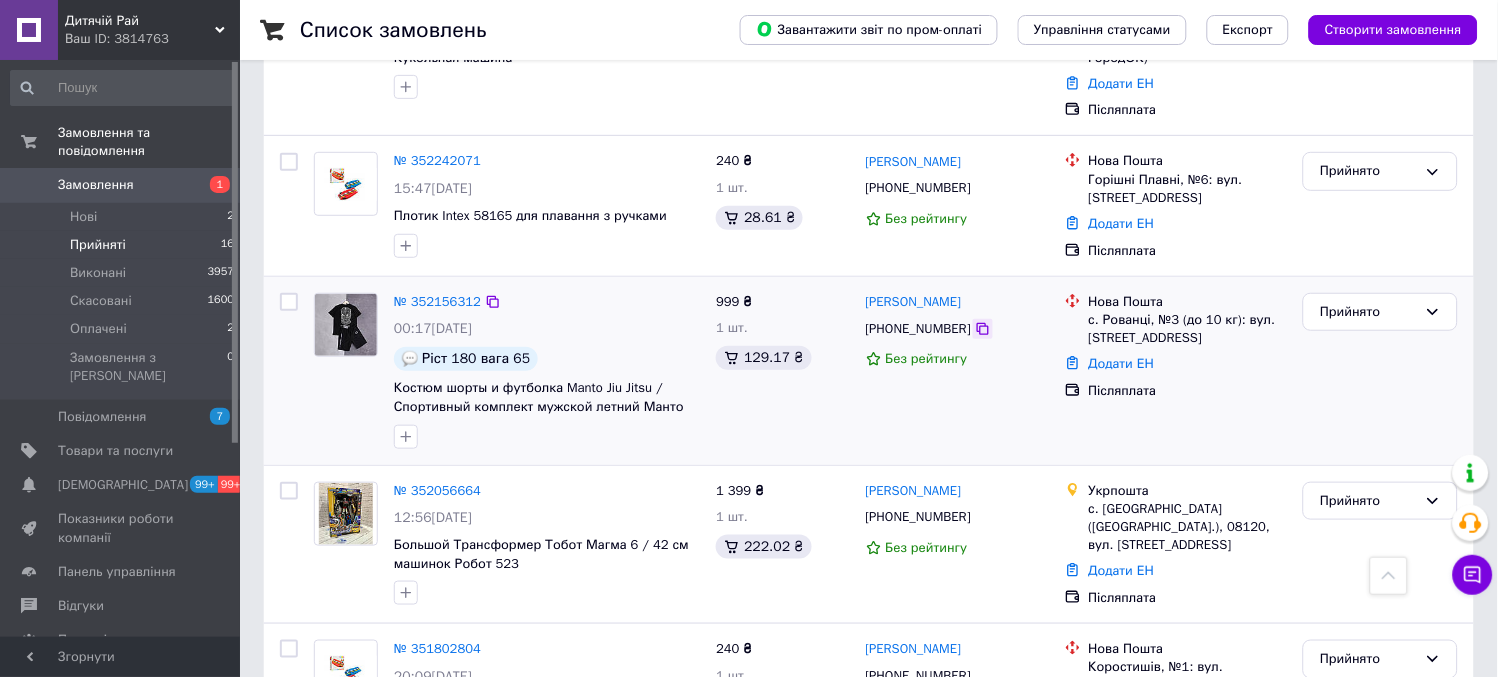 click 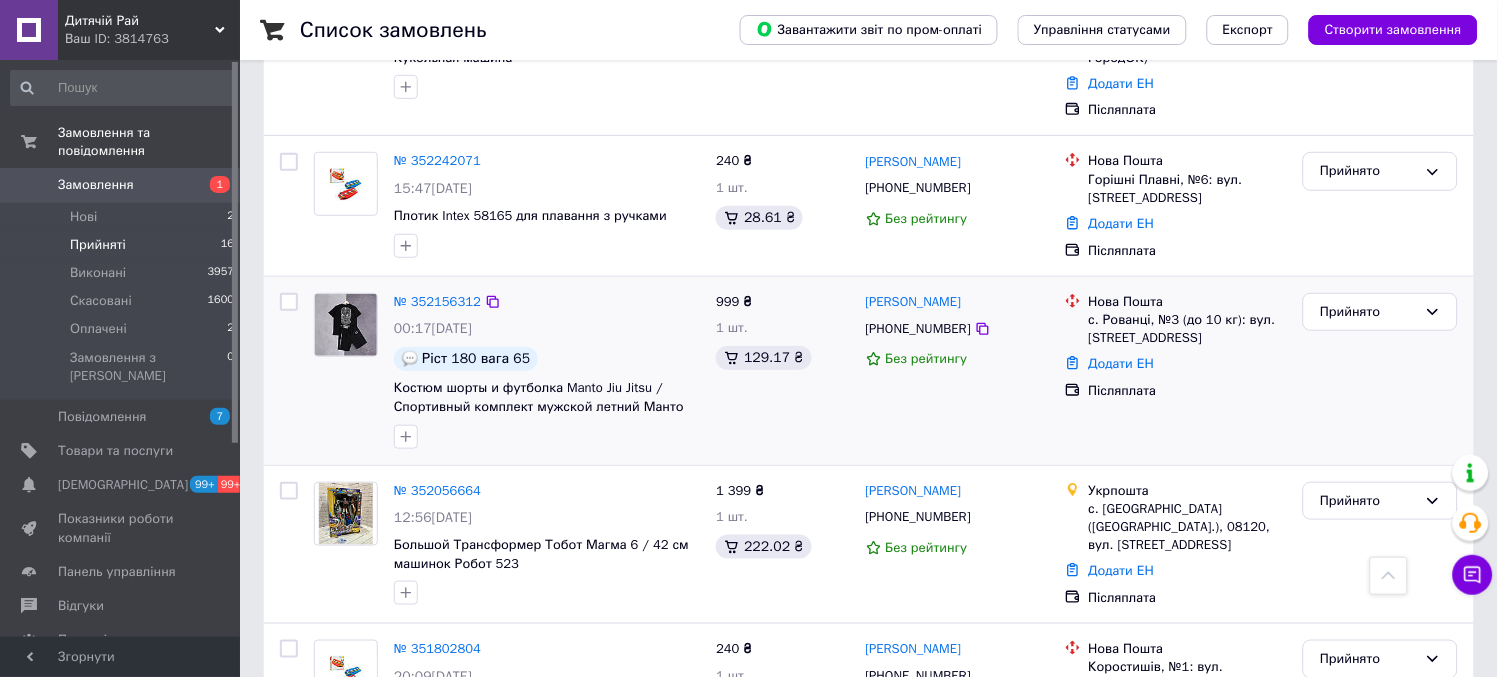 click on "[PERSON_NAME] [PHONE_NUMBER] Без рейтингу" at bounding box center [957, 371] 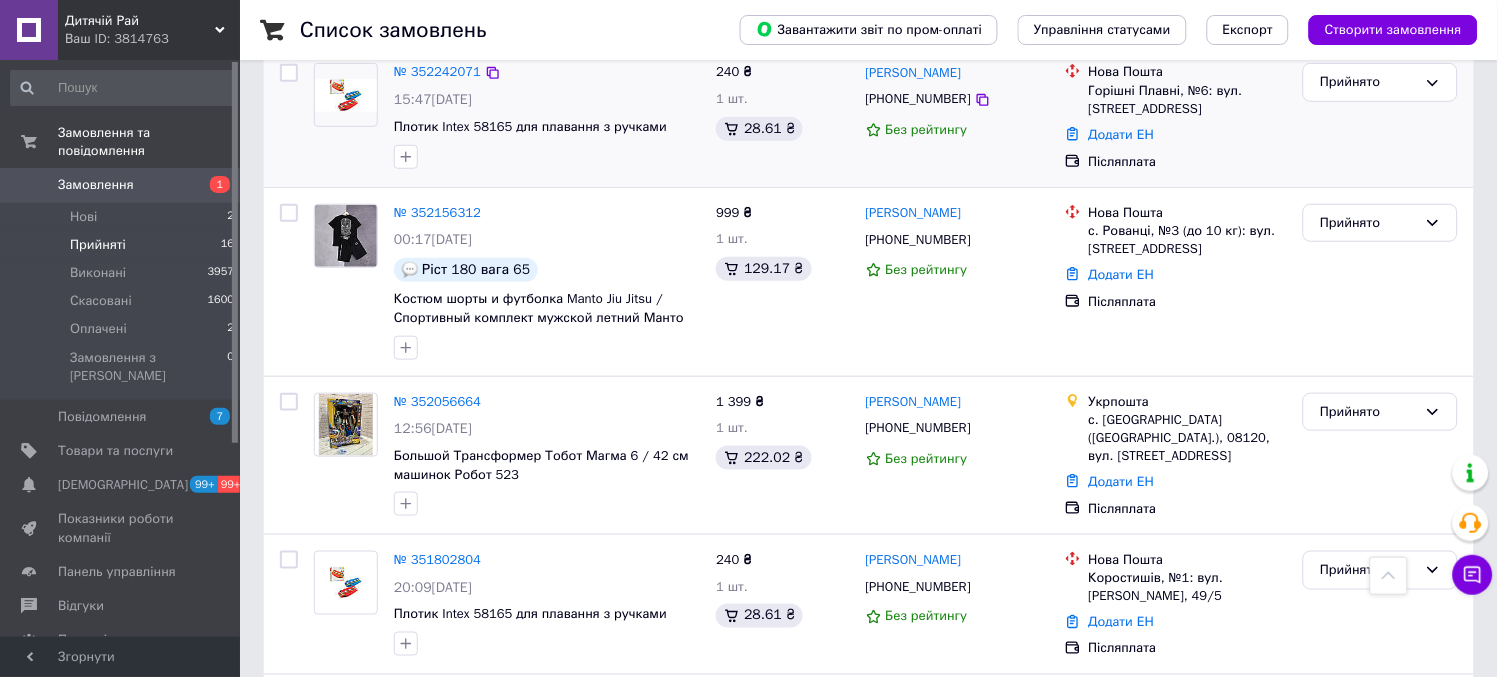 scroll, scrollTop: 1824, scrollLeft: 0, axis: vertical 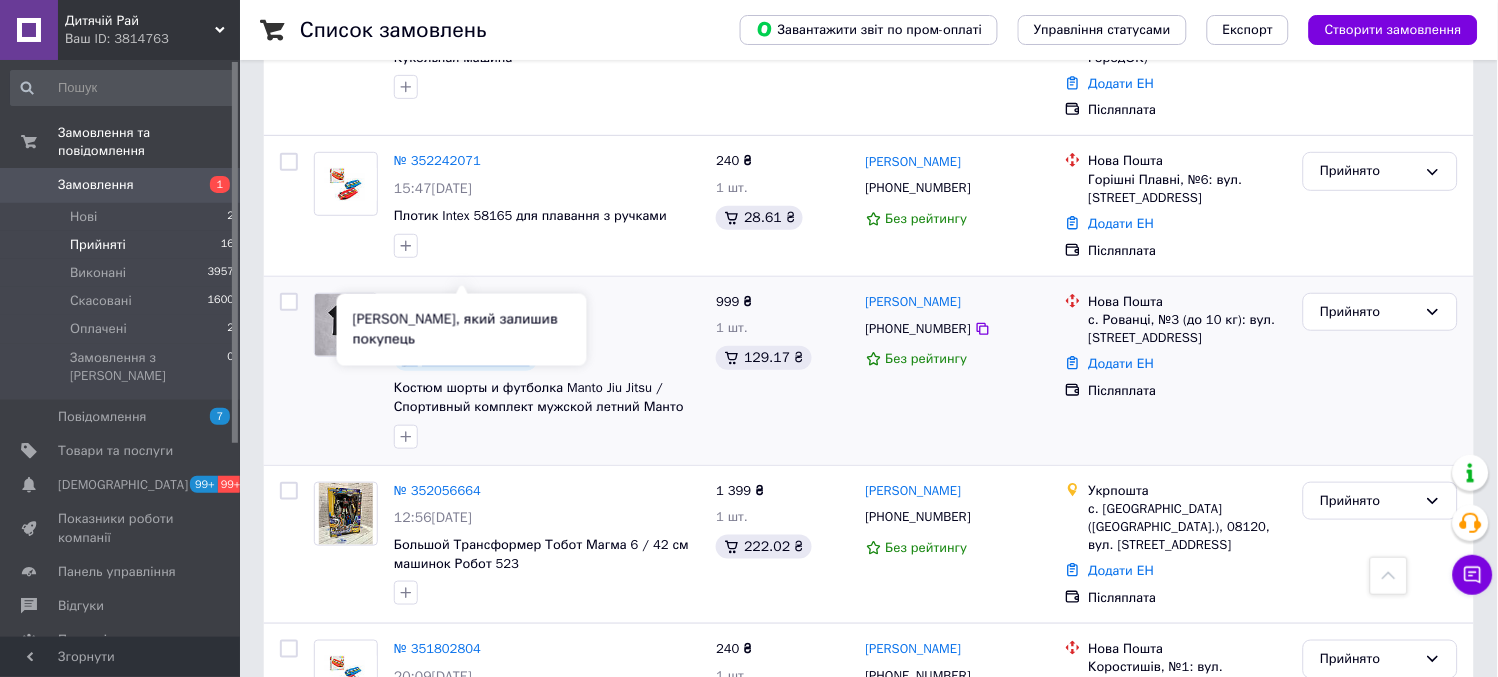 drag, startPoint x: 518, startPoint y: 268, endPoint x: 416, endPoint y: 267, distance: 102.0049 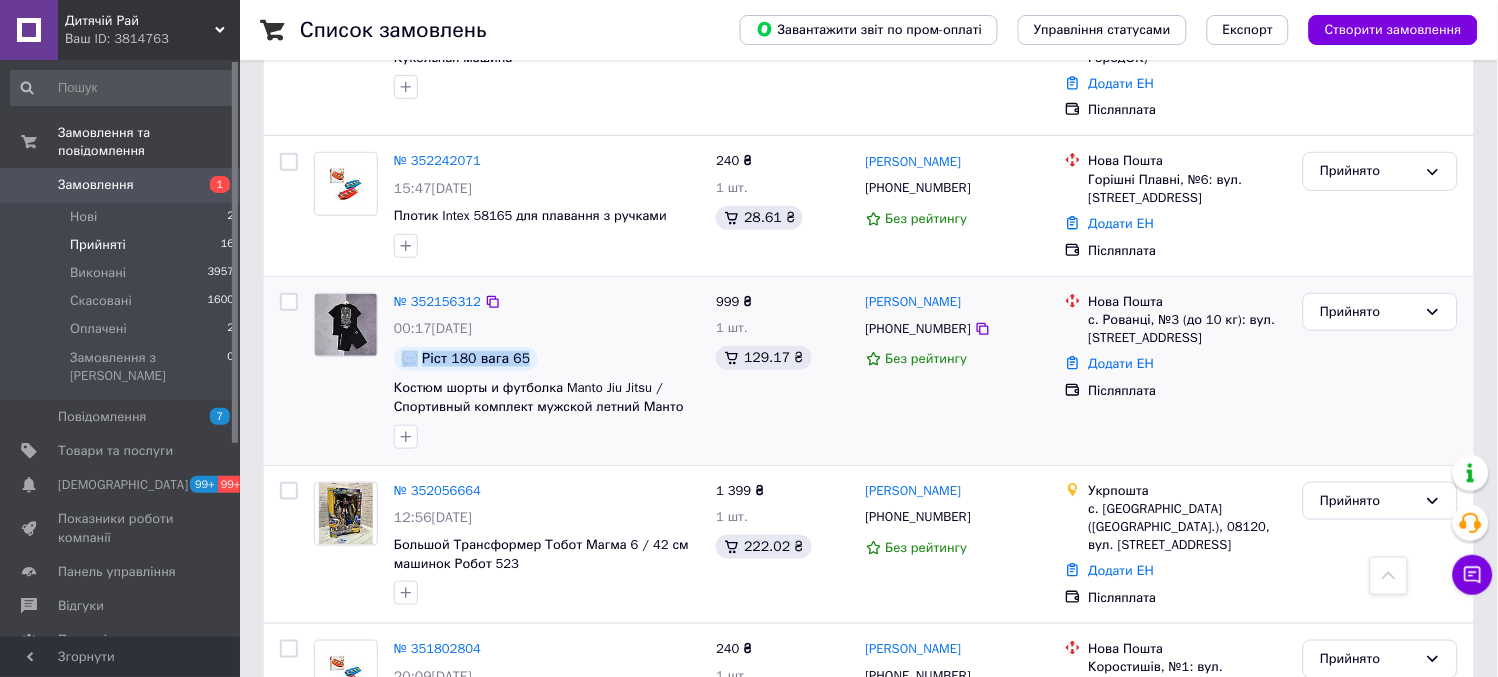copy on "Ріст 180 вага 65" 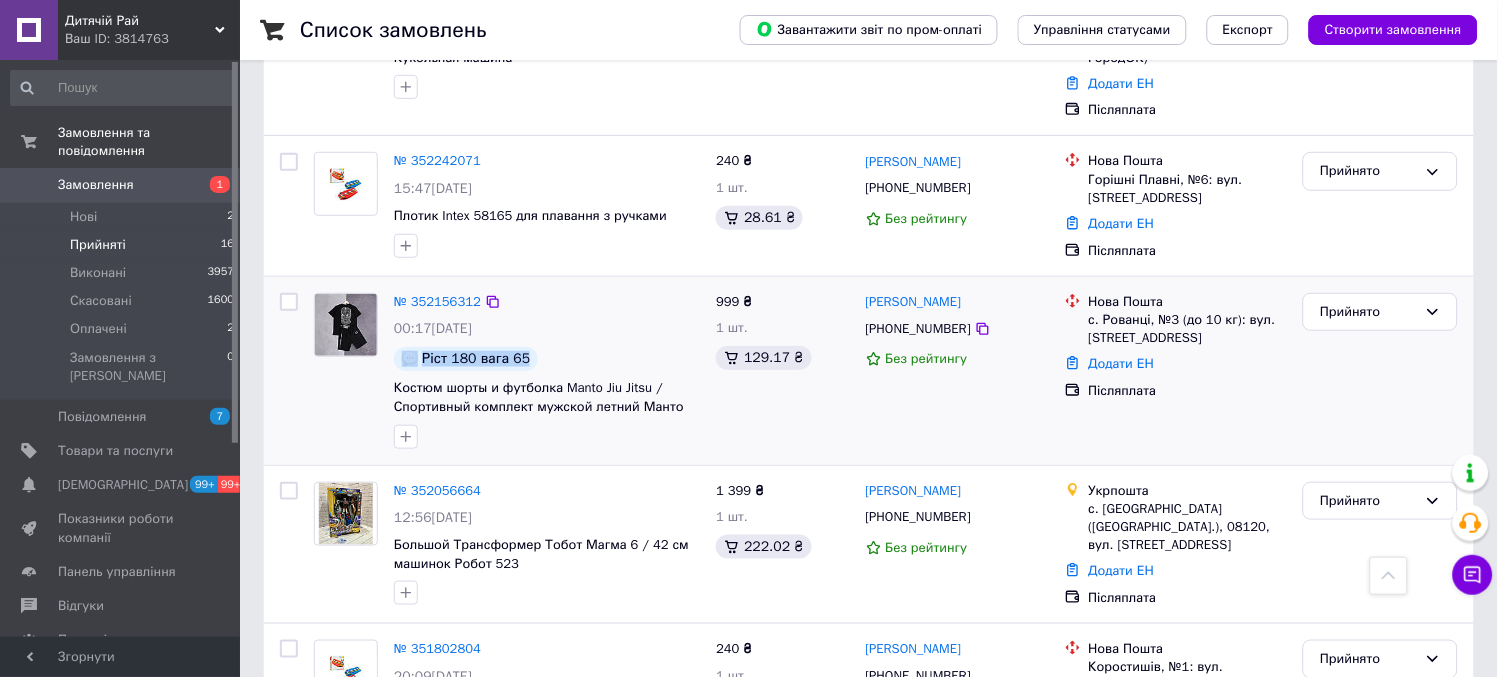 drag, startPoint x: 986, startPoint y: 217, endPoint x: 863, endPoint y: 210, distance: 123.19903 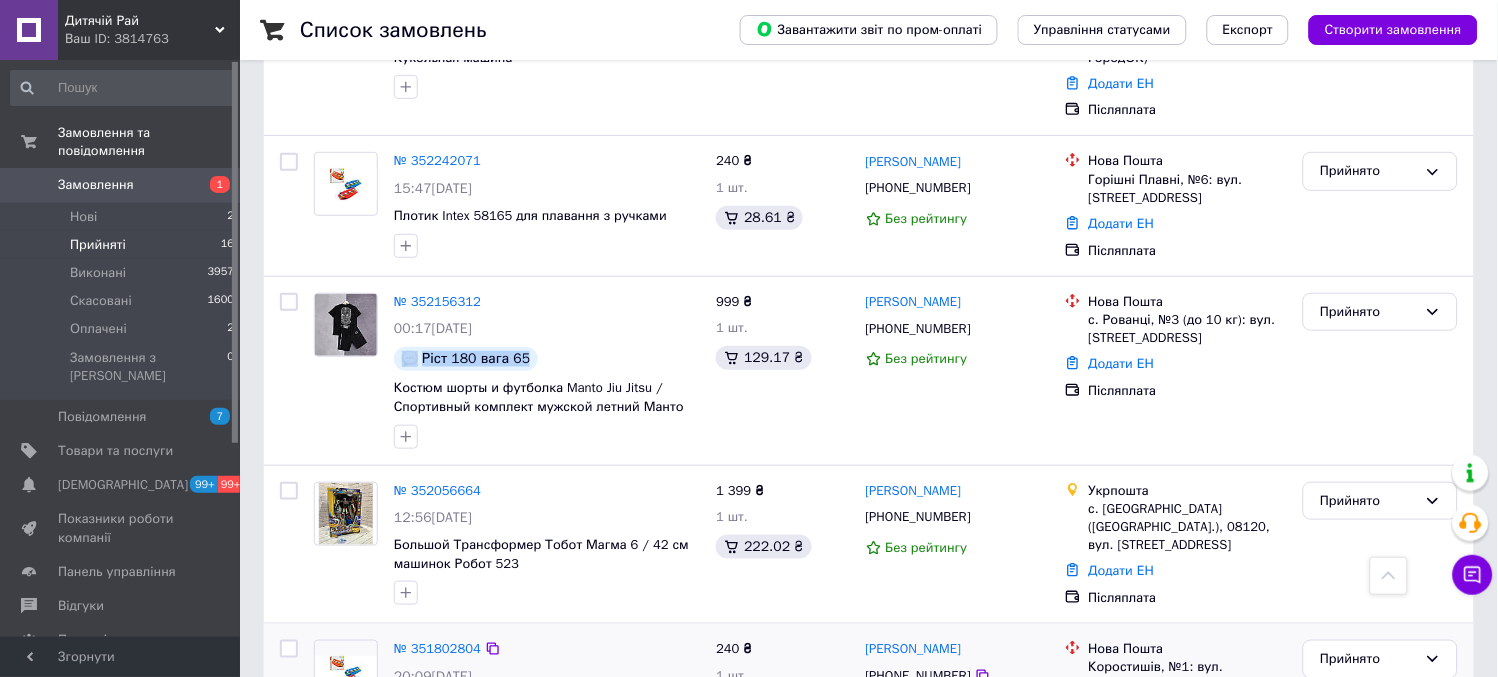 copy on "[PERSON_NAME]" 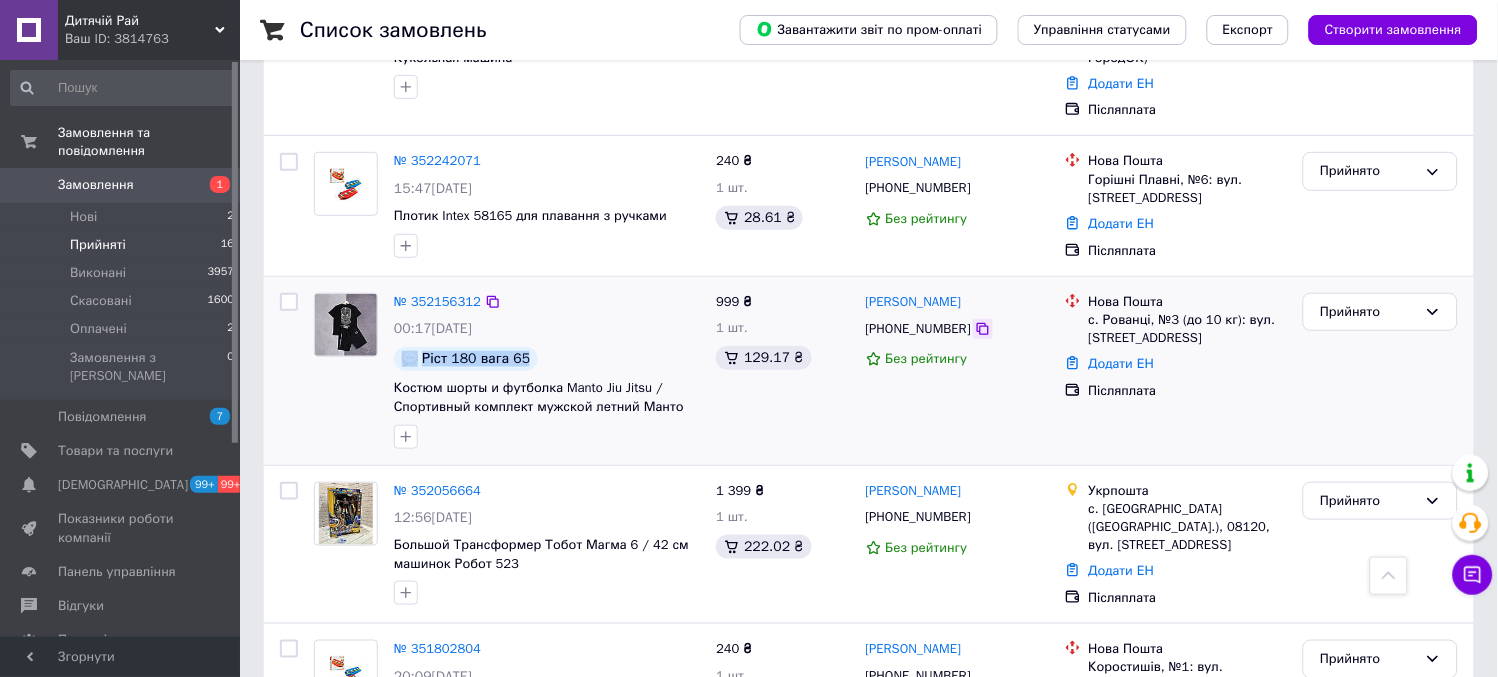 click 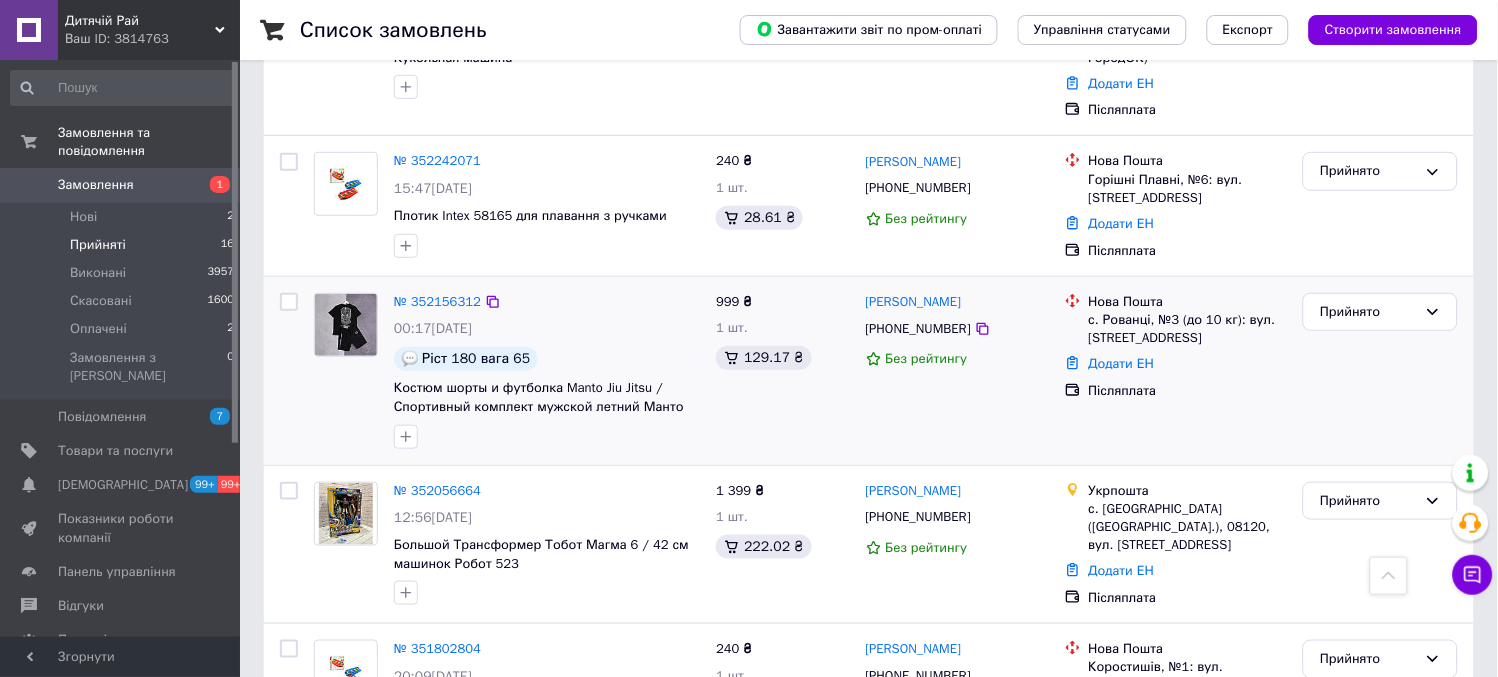 click on "с. Рованці, №3 (до 10 кг): вул. [STREET_ADDRESS]" at bounding box center [1188, 329] 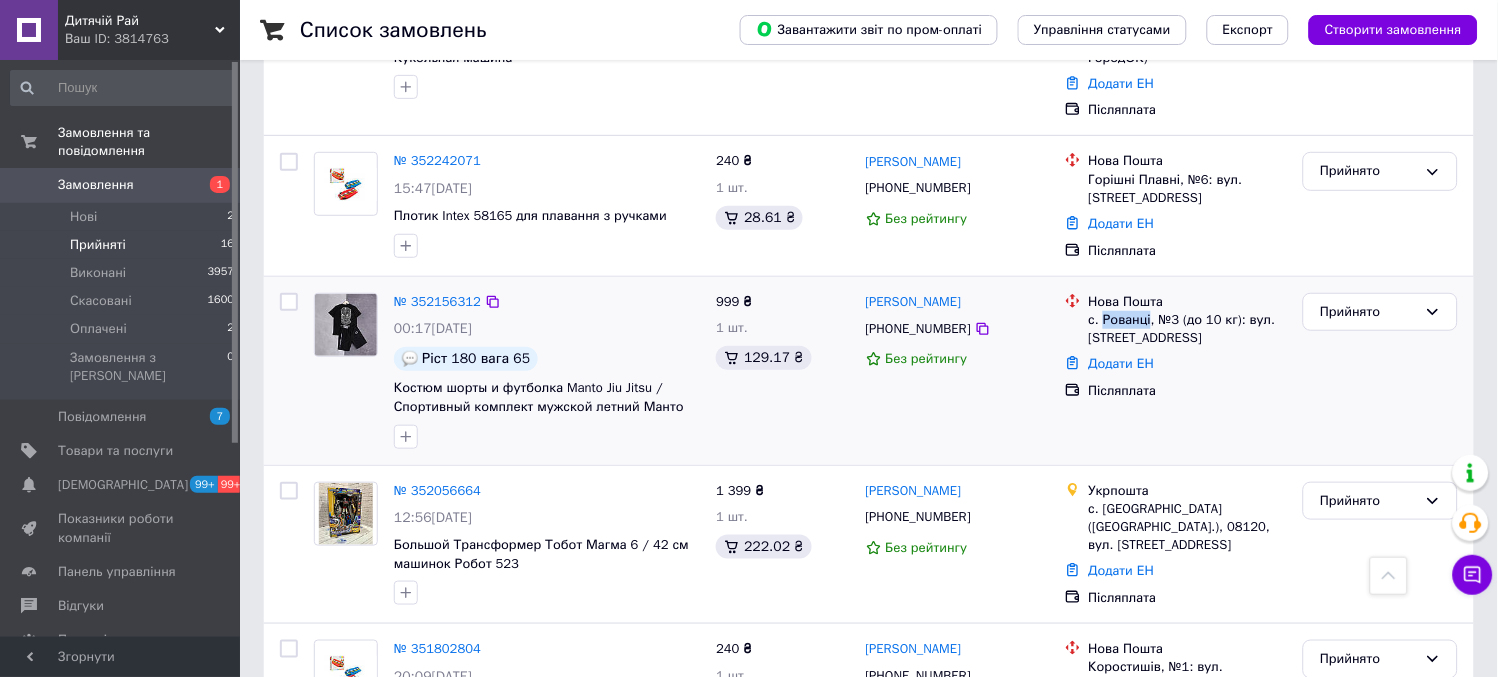click on "с. Рованці, №3 (до 10 кг): вул. [STREET_ADDRESS]" at bounding box center [1188, 329] 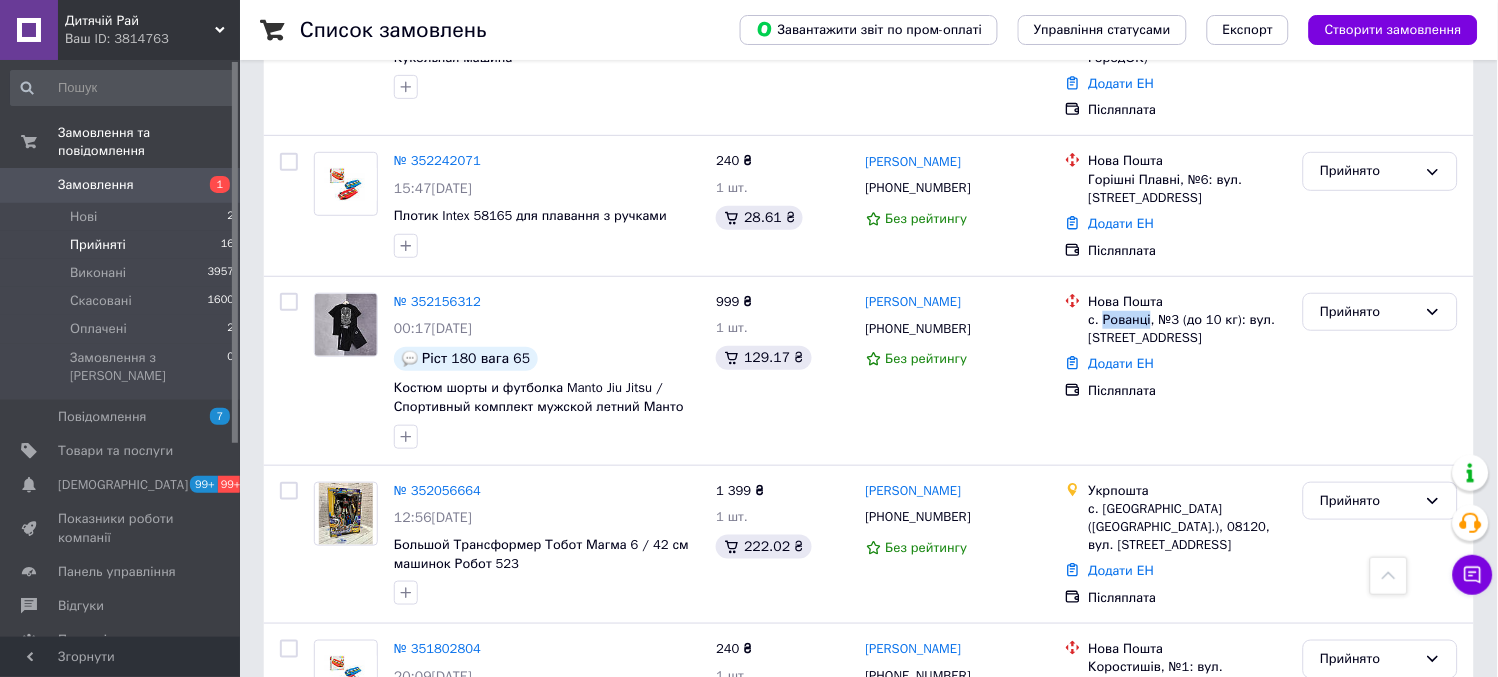 copy on "Рованці" 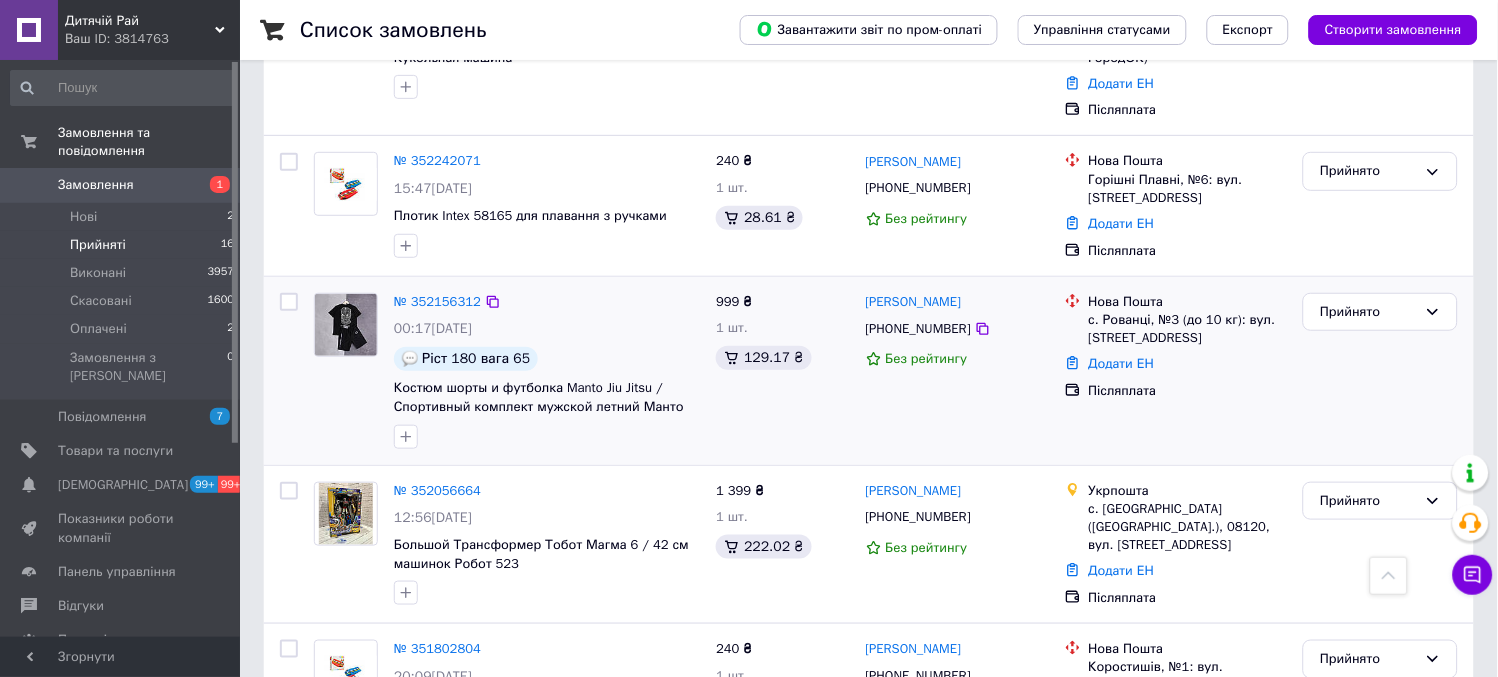 click on "Ріст 180 вага 65" at bounding box center (547, 359) 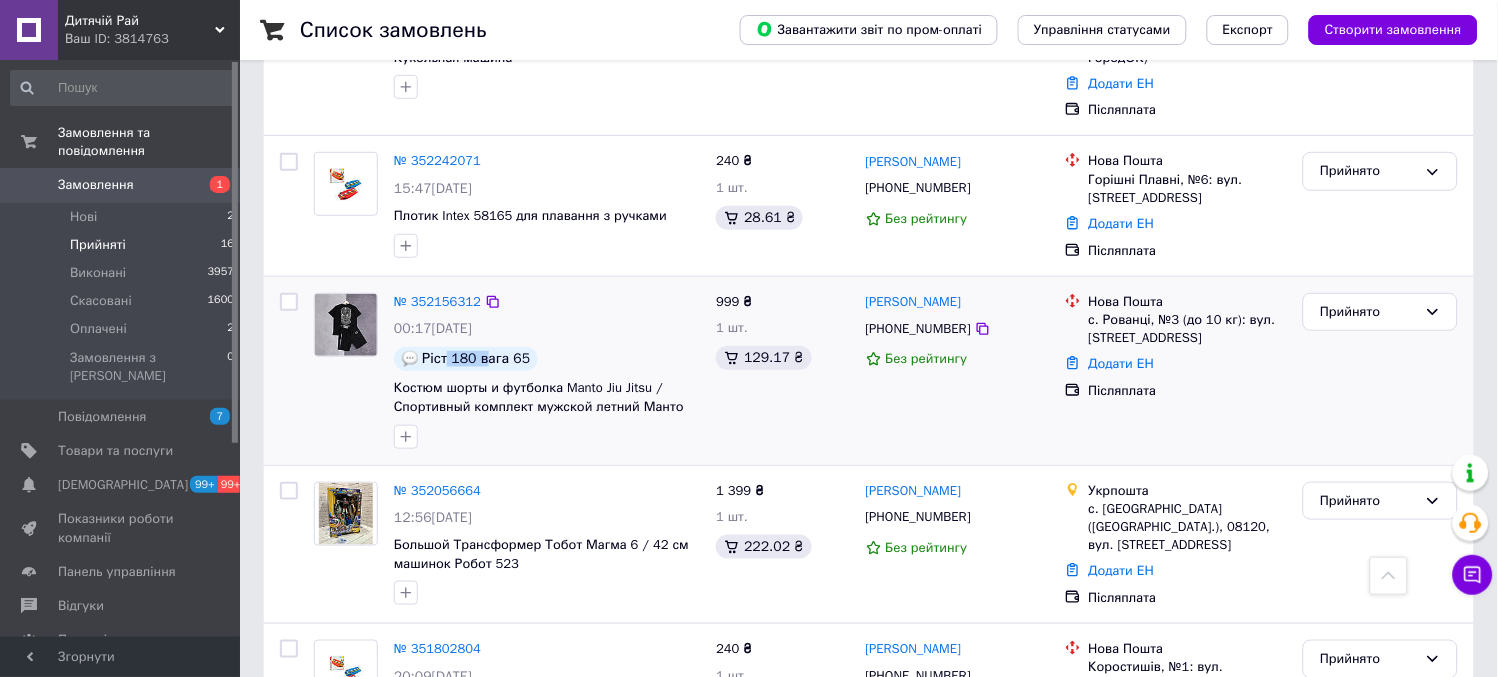 click on "Ріст 180 вага 65" at bounding box center [476, 359] 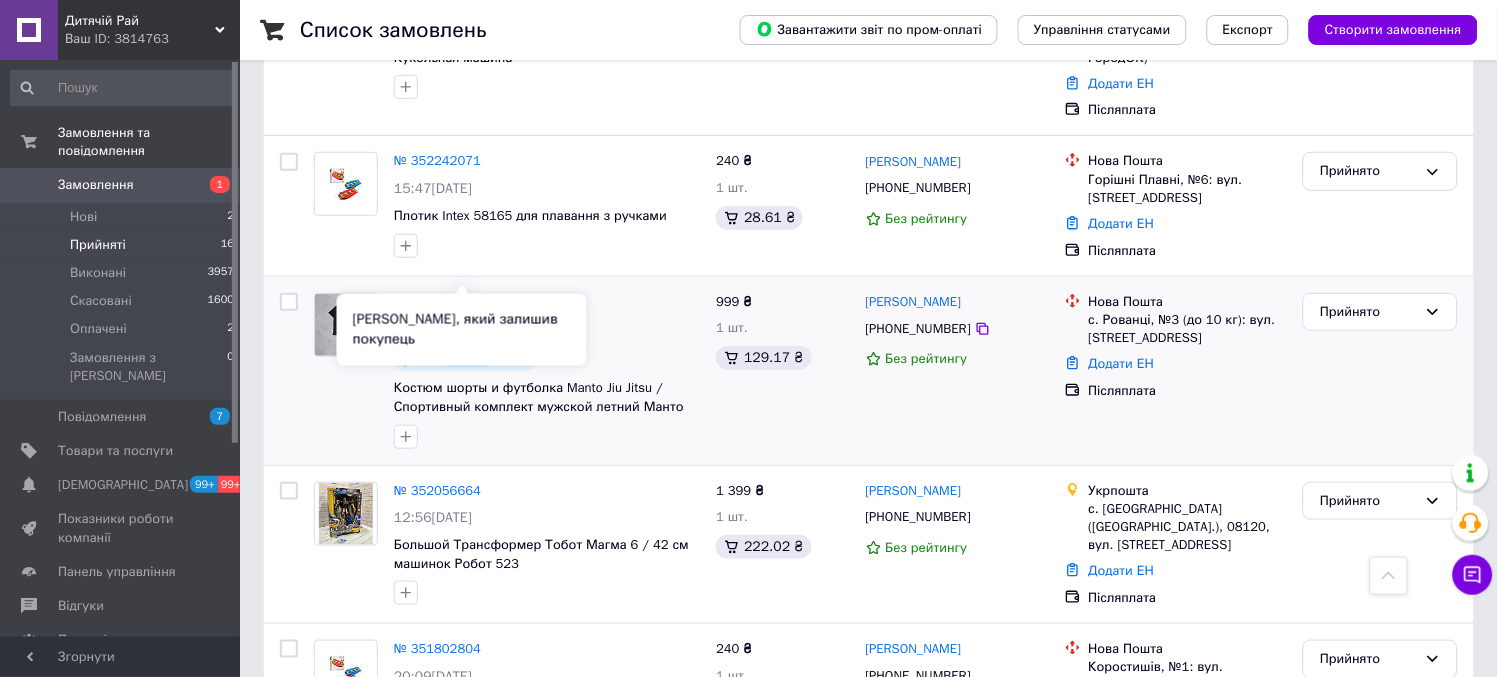 click on "Ріст 180 вага 65" at bounding box center [476, 359] 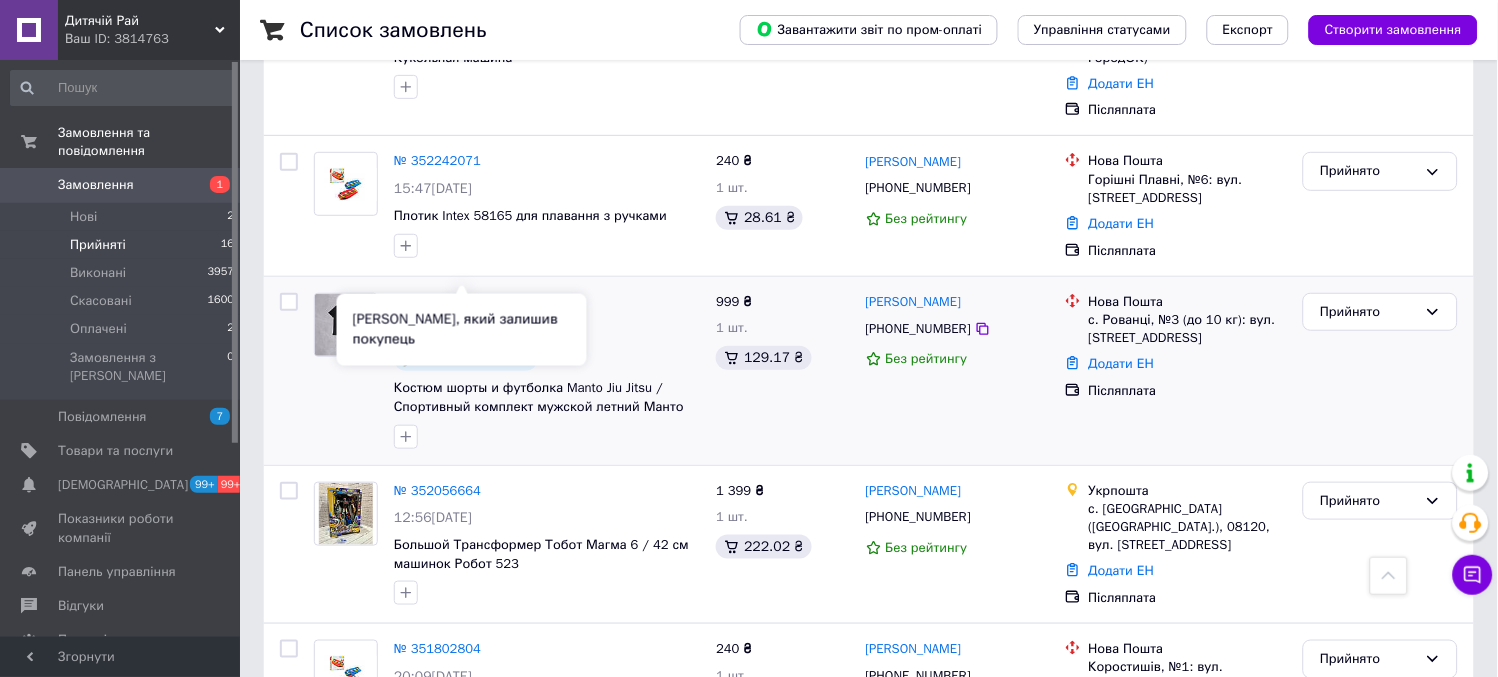 click at bounding box center (410, 359) 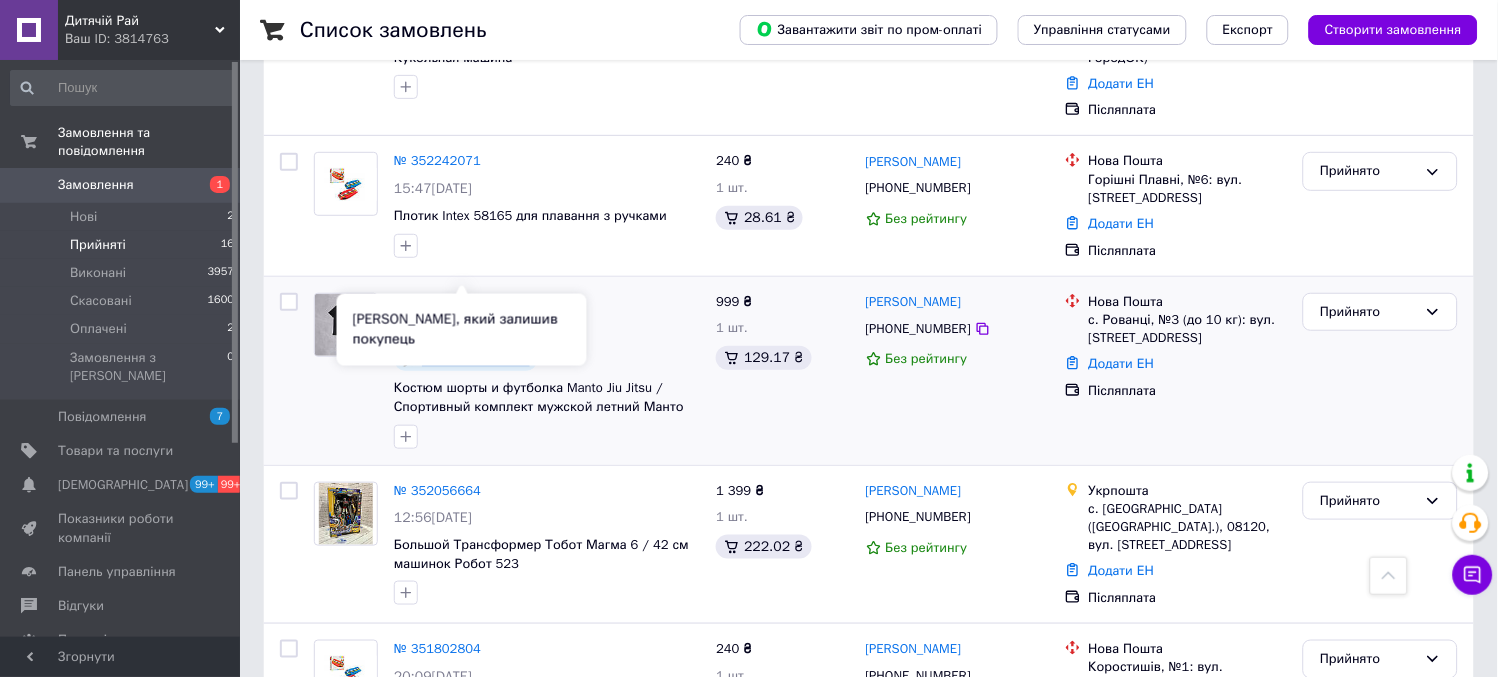 drag, startPoint x: 422, startPoint y: 265, endPoint x: 518, endPoint y: 268, distance: 96.04687 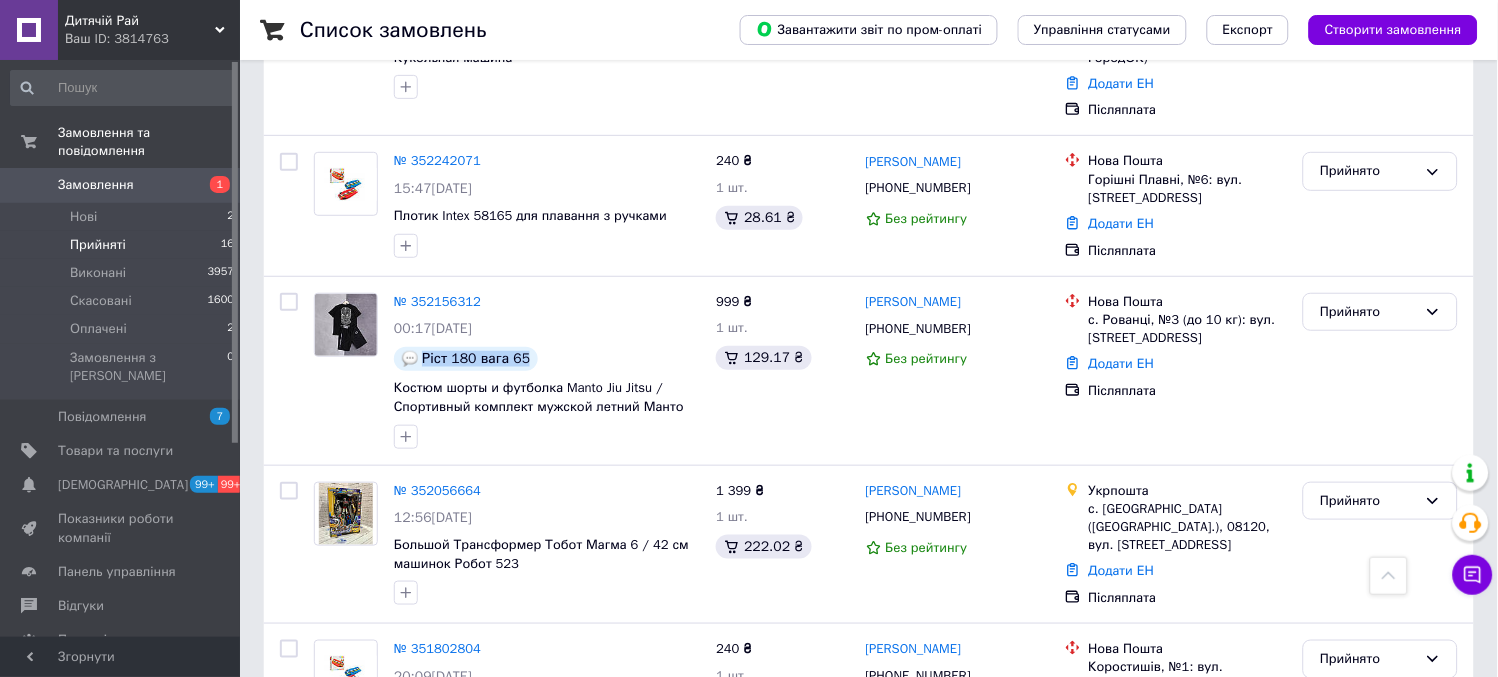 copy on "Ріст 180 вага 65" 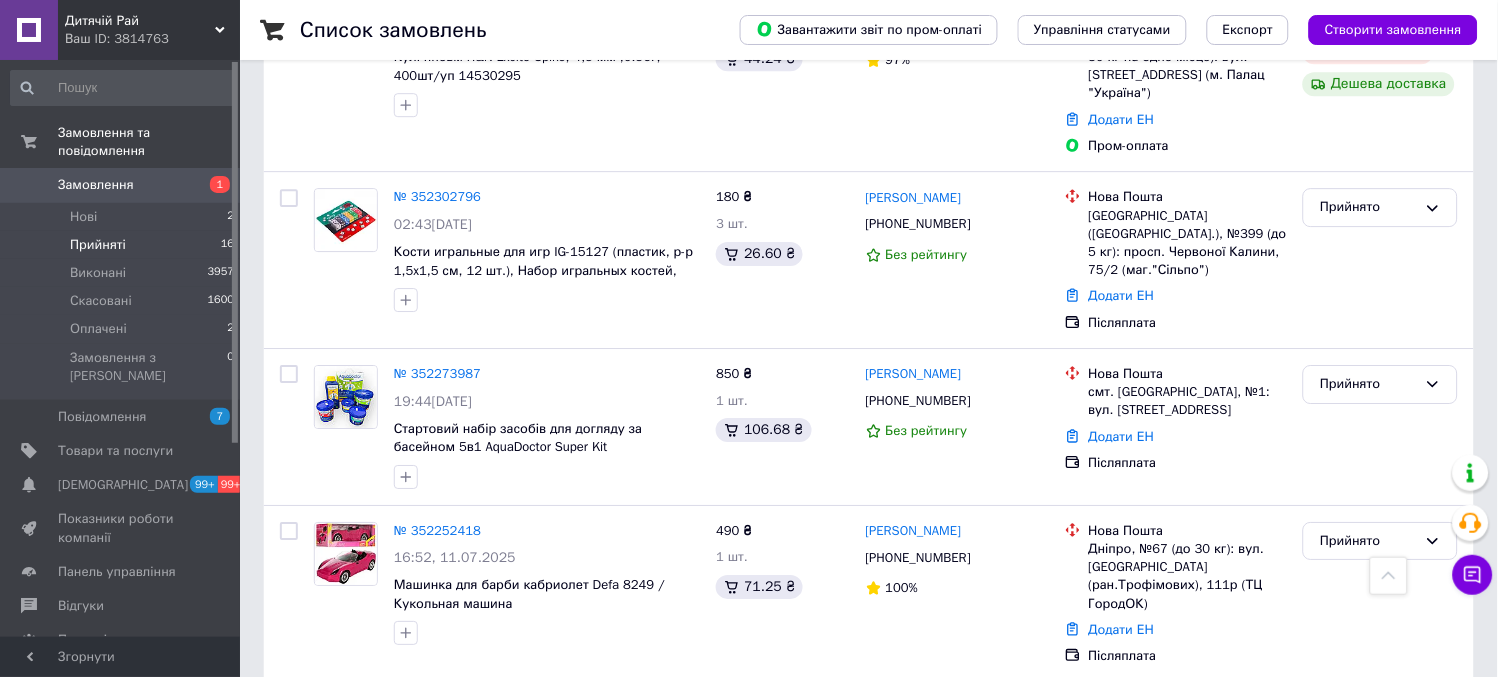 scroll, scrollTop: 1268, scrollLeft: 0, axis: vertical 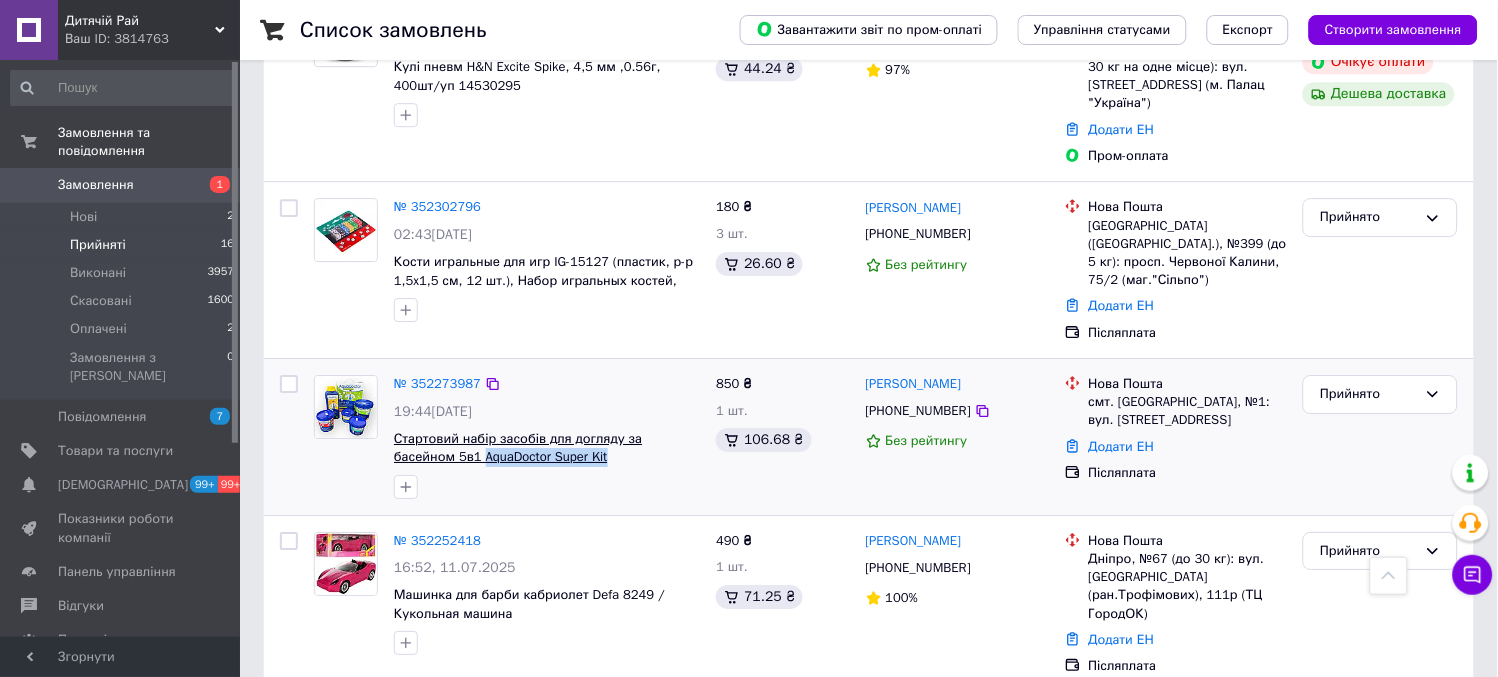 drag, startPoint x: 564, startPoint y: 375, endPoint x: 418, endPoint y: 365, distance: 146.34207 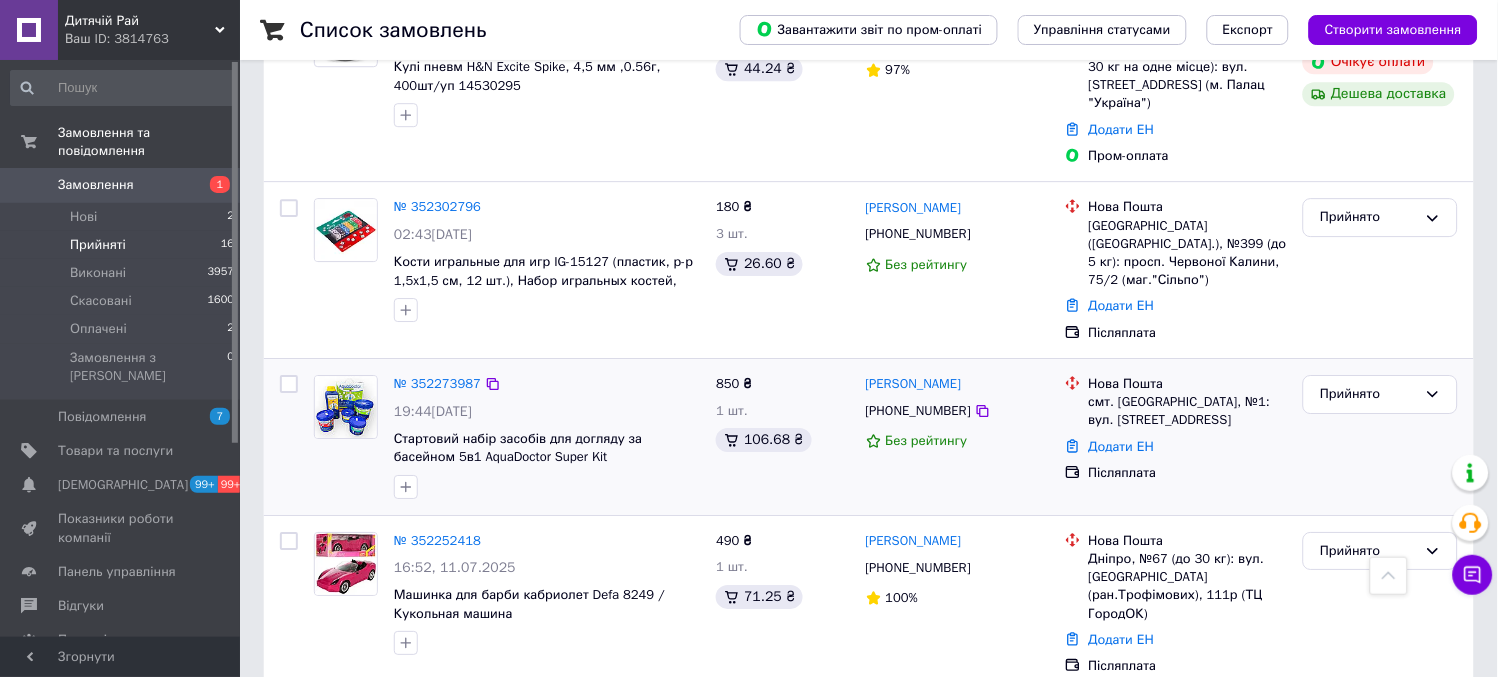 click at bounding box center [547, 487] 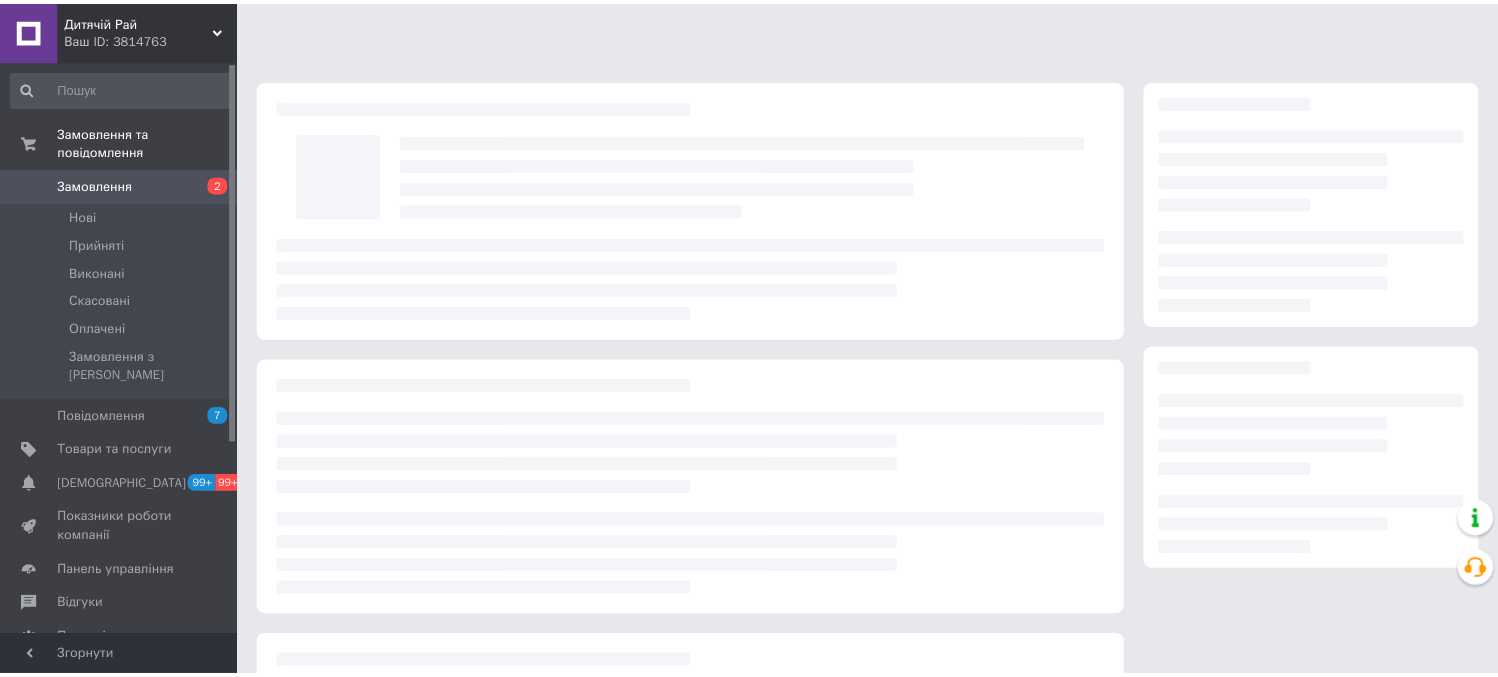 scroll, scrollTop: 0, scrollLeft: 0, axis: both 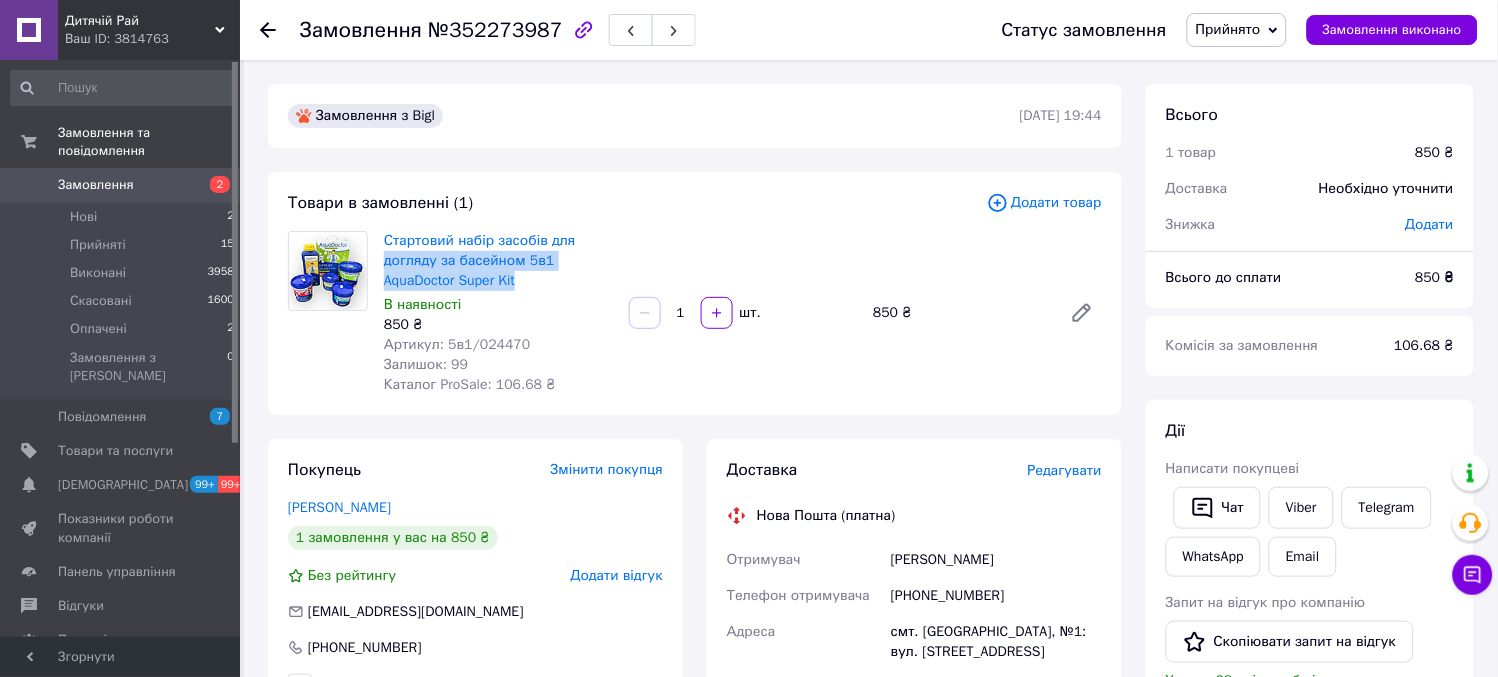 drag, startPoint x: 548, startPoint y: 290, endPoint x: 377, endPoint y: 254, distance: 174.7484 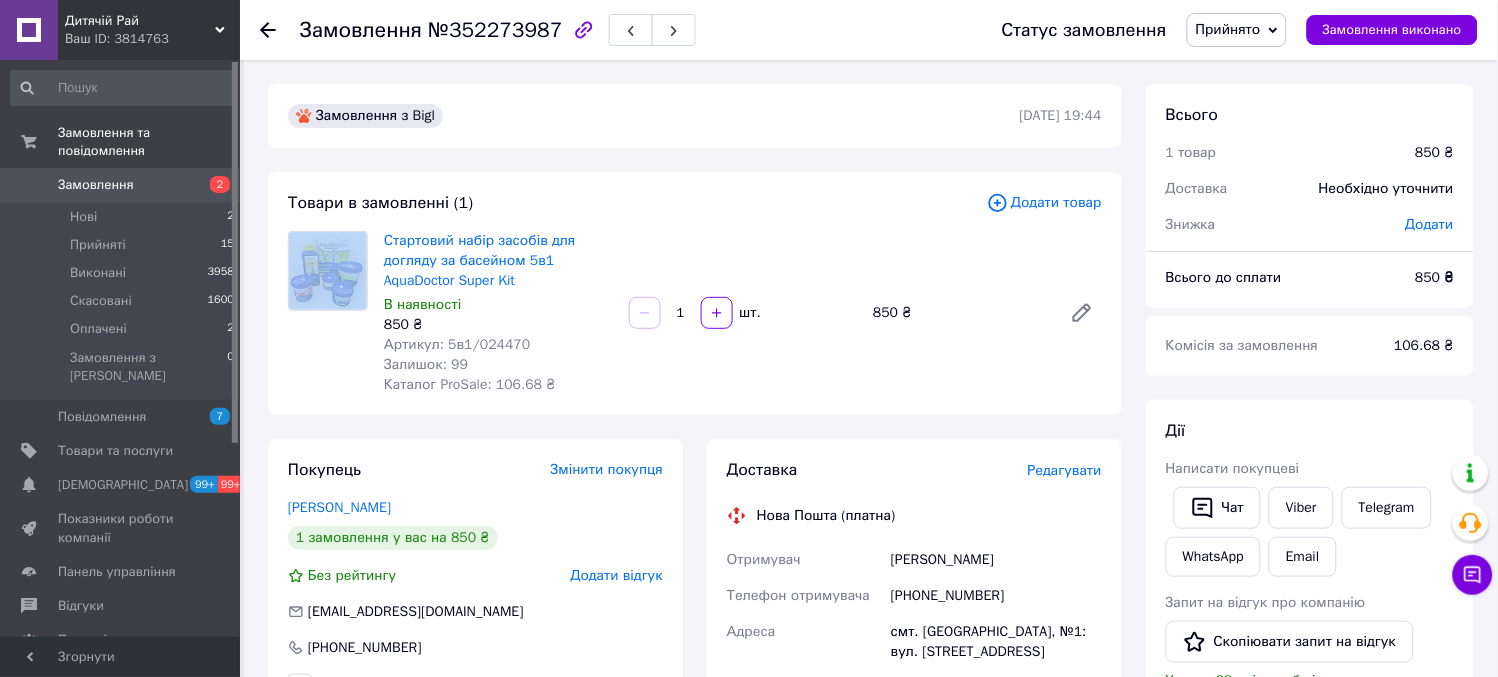 click on "Стартовий набір засобів для догляду за басейном 5в1 AquaDoctor Super Kit В наявності 850 ₴ Артикул: 5в1/024470 Залишок: 99 Каталог ProSale: 106.68 ₴  1   шт. 850 ₴" at bounding box center (695, 313) 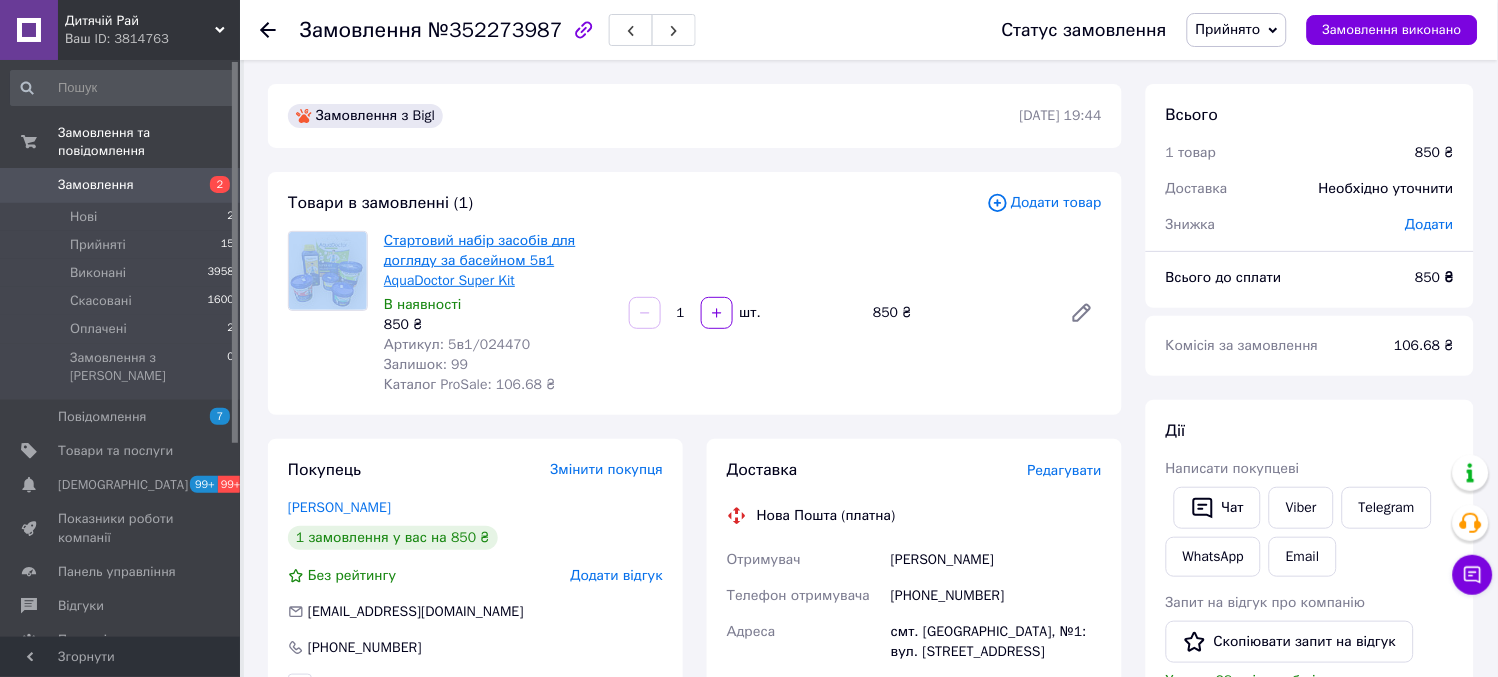 click on "Стартовий набір засобів для догляду за басейном 5в1 AquaDoctor Super Kit" at bounding box center (480, 260) 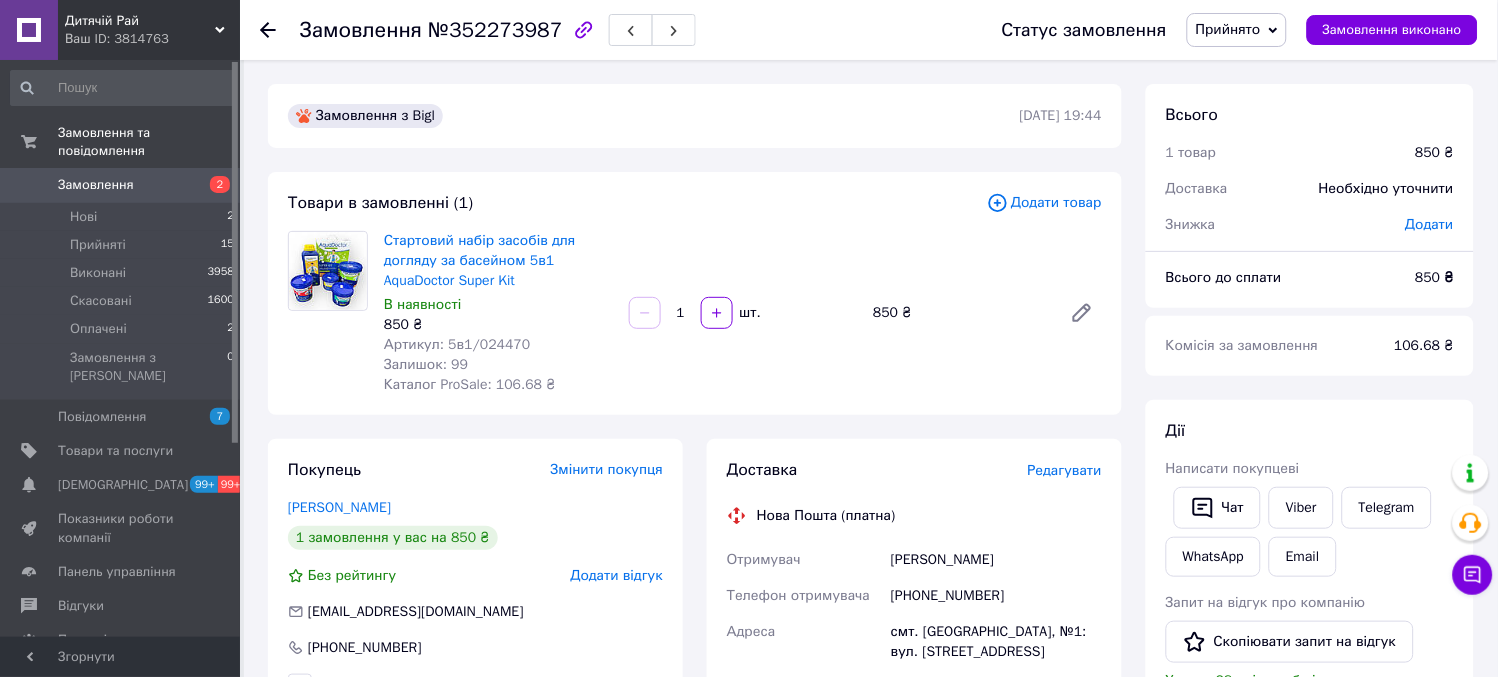 click on "1   шт." at bounding box center [743, 313] 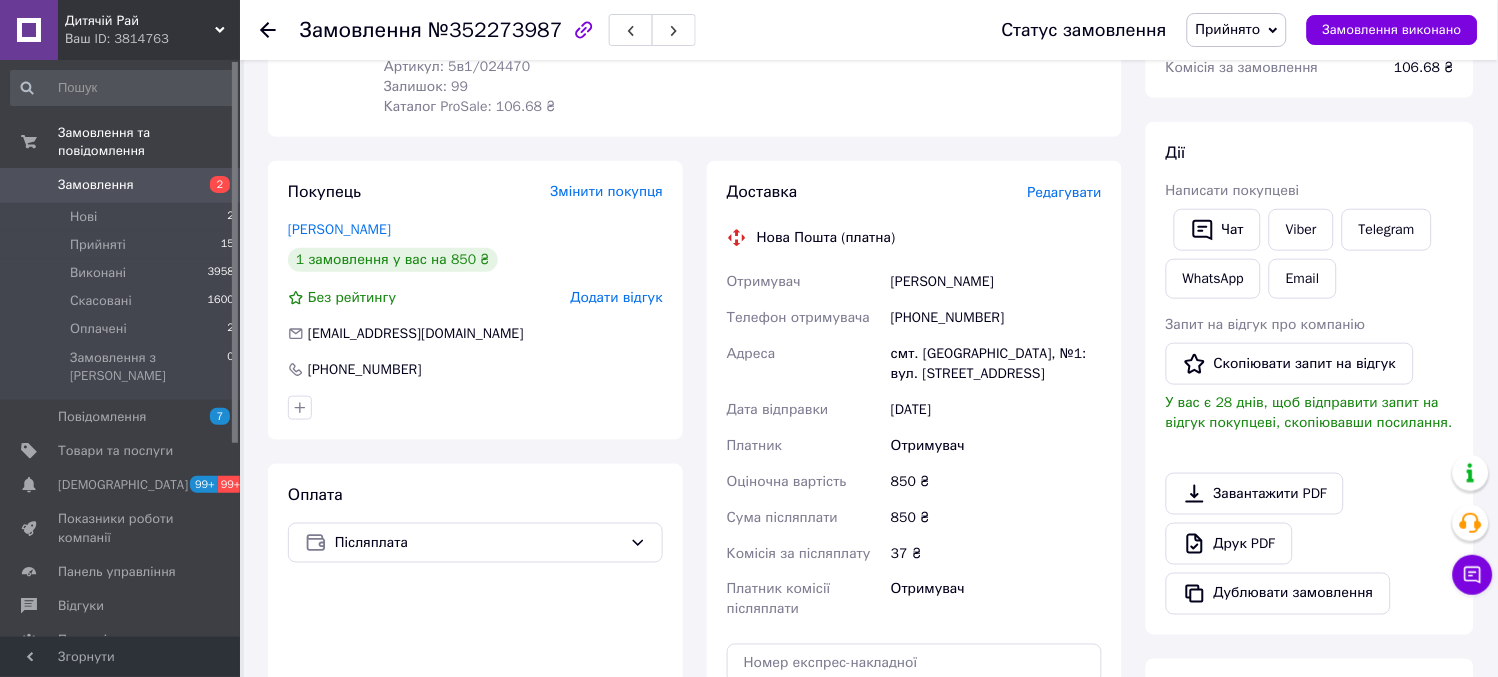 scroll, scrollTop: 0, scrollLeft: 0, axis: both 